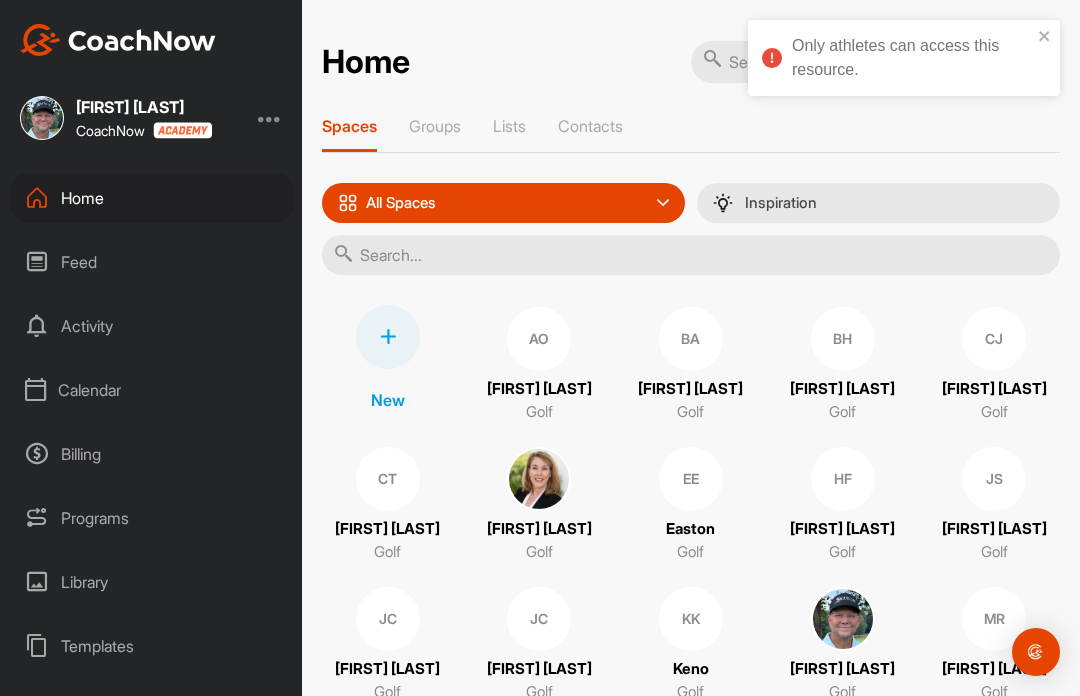 scroll, scrollTop: 0, scrollLeft: 0, axis: both 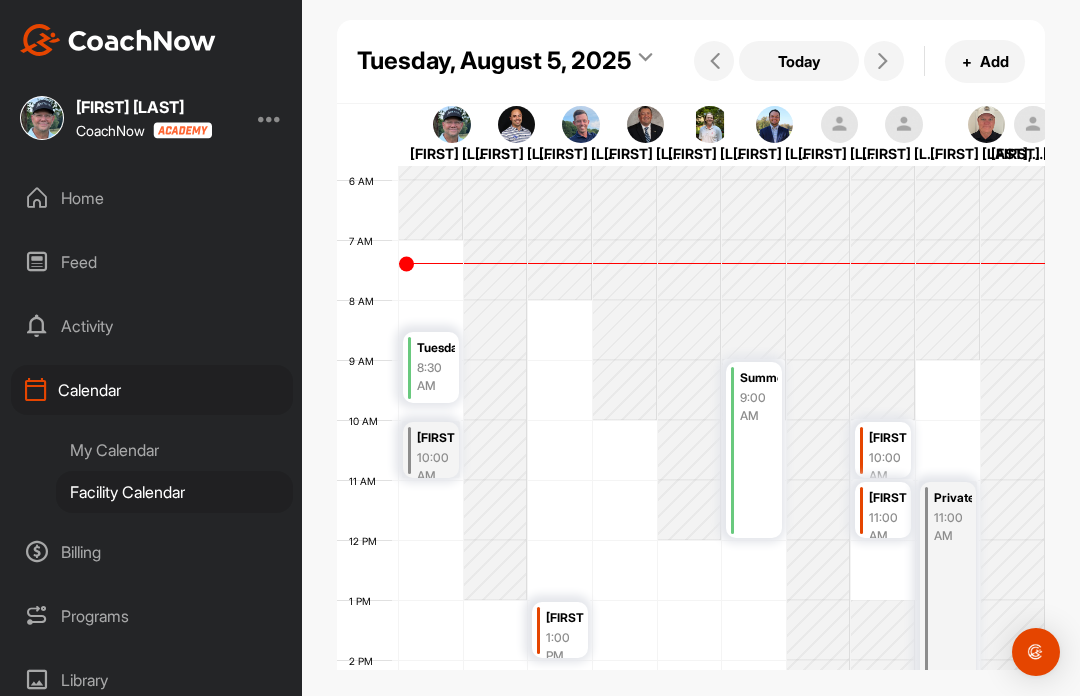 click on "Programs" at bounding box center [152, 616] 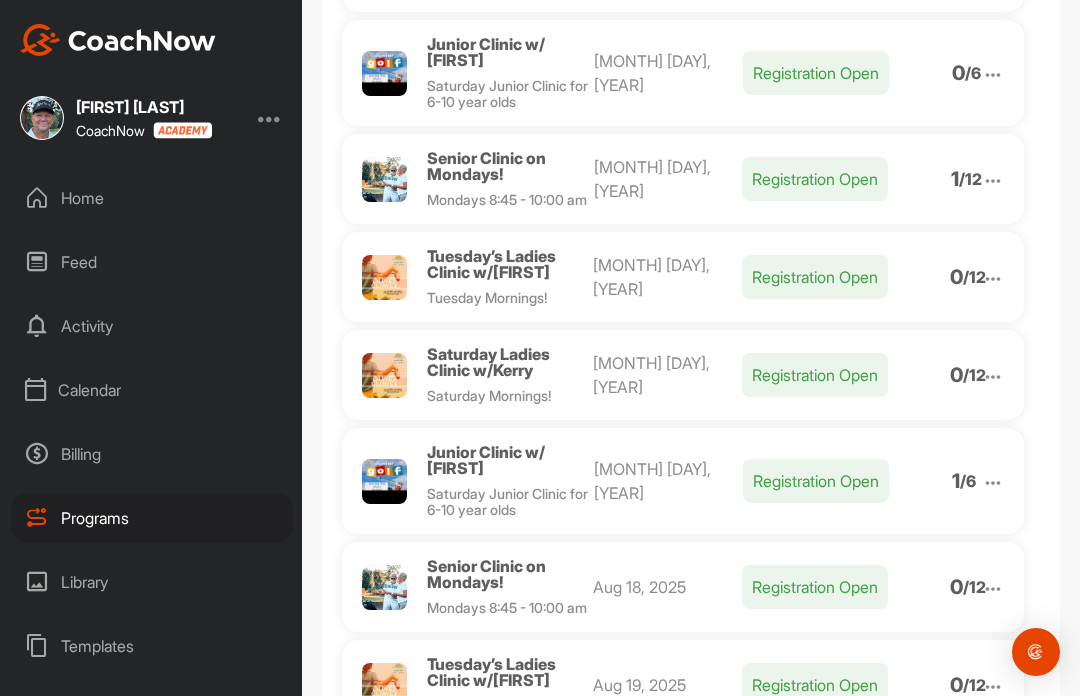 scroll, scrollTop: 617, scrollLeft: 0, axis: vertical 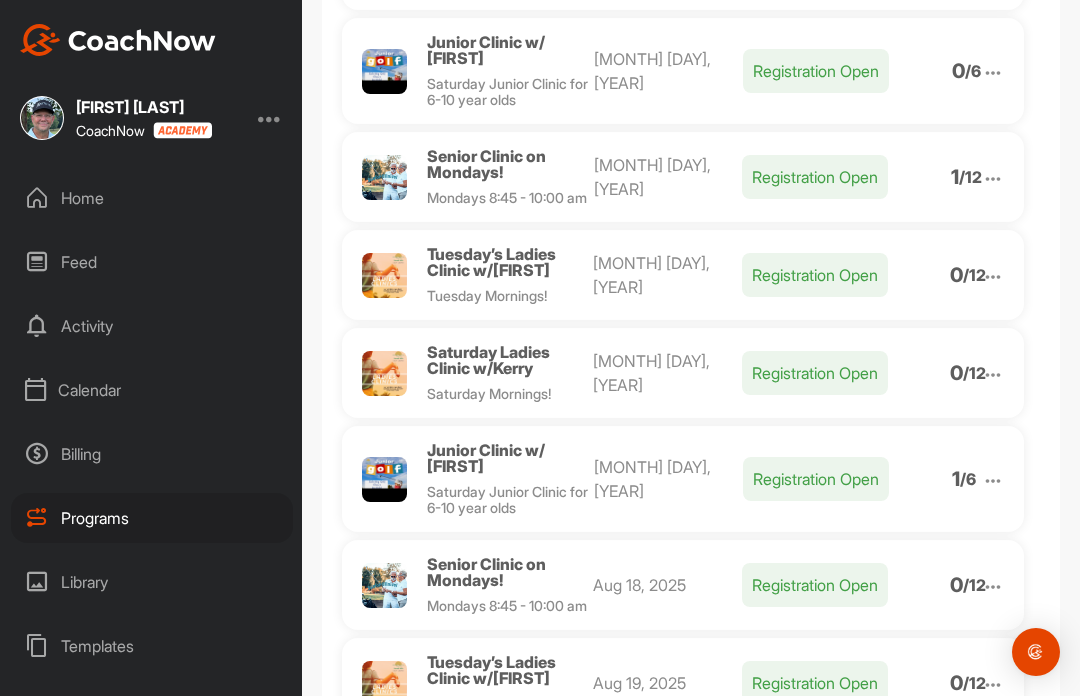 click on "Registration Open" at bounding box center (846, 275) 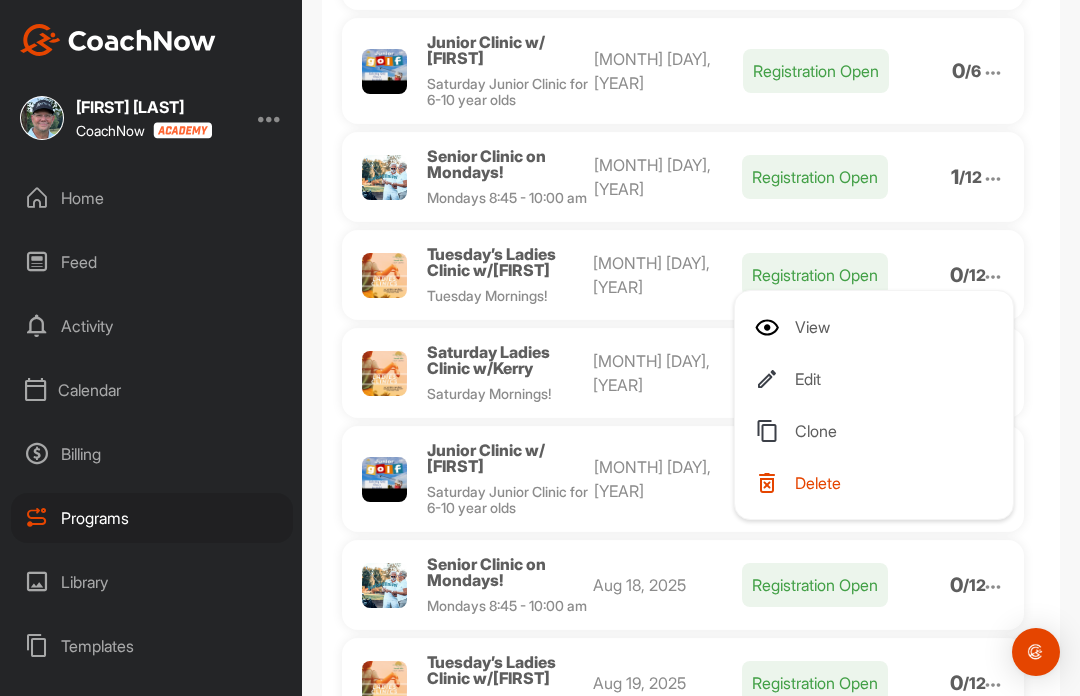 click on "Edit" at bounding box center [878, 379] 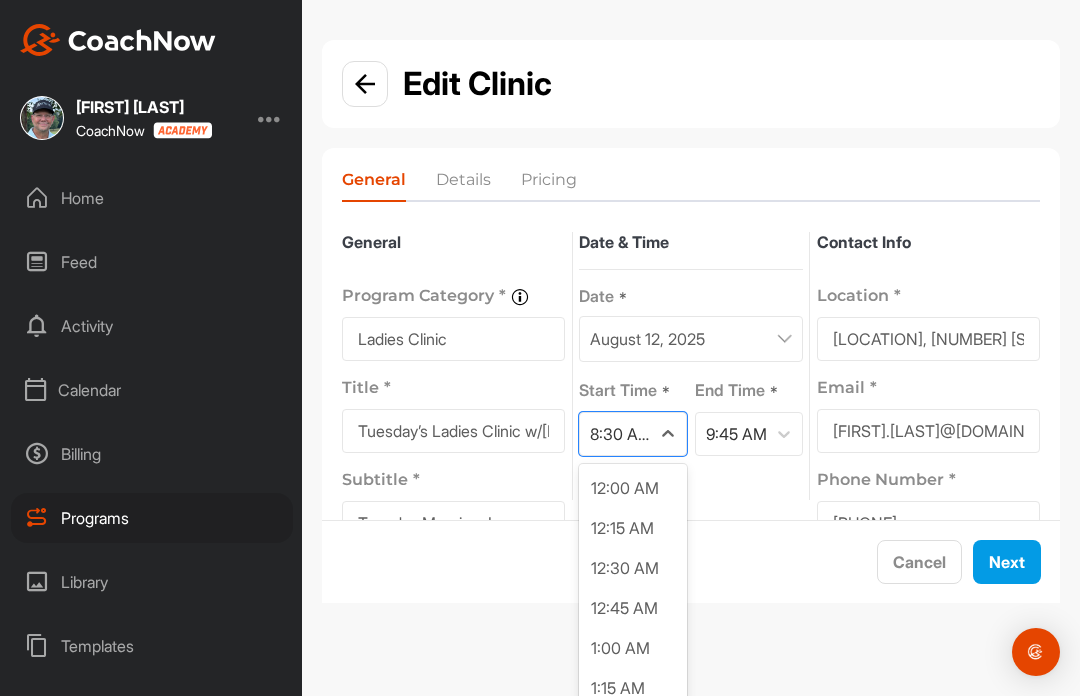 scroll, scrollTop: 1117, scrollLeft: 0, axis: vertical 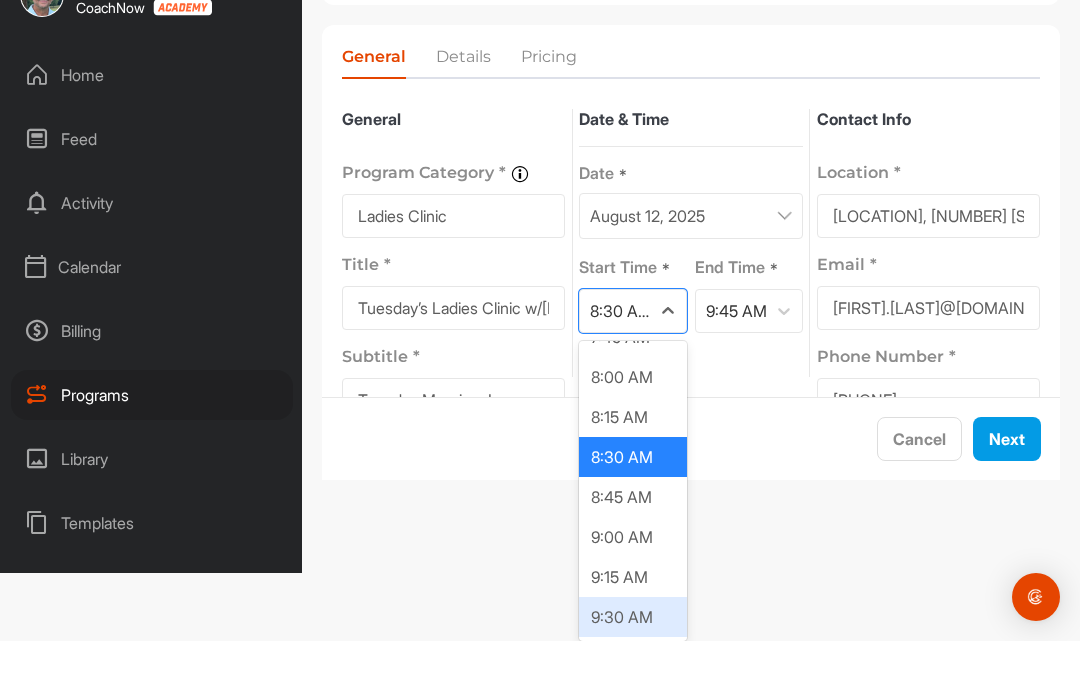 click on "9:30 AM" at bounding box center (633, 672) 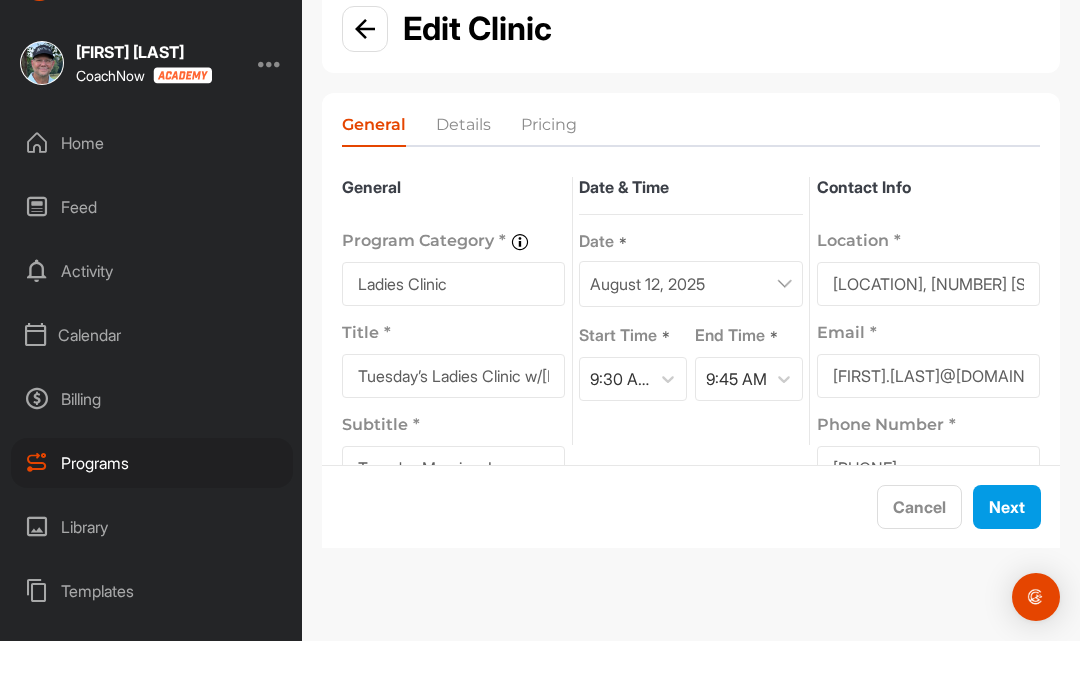 scroll, scrollTop: 69, scrollLeft: 0, axis: vertical 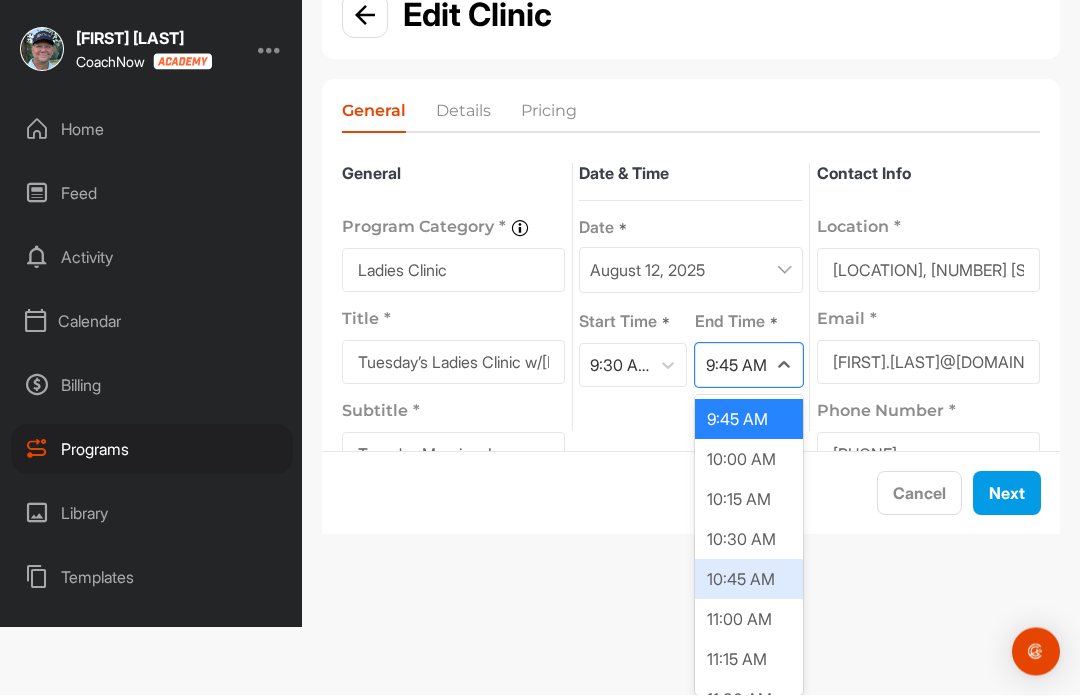 click on "10:45 AM" at bounding box center [749, 580] 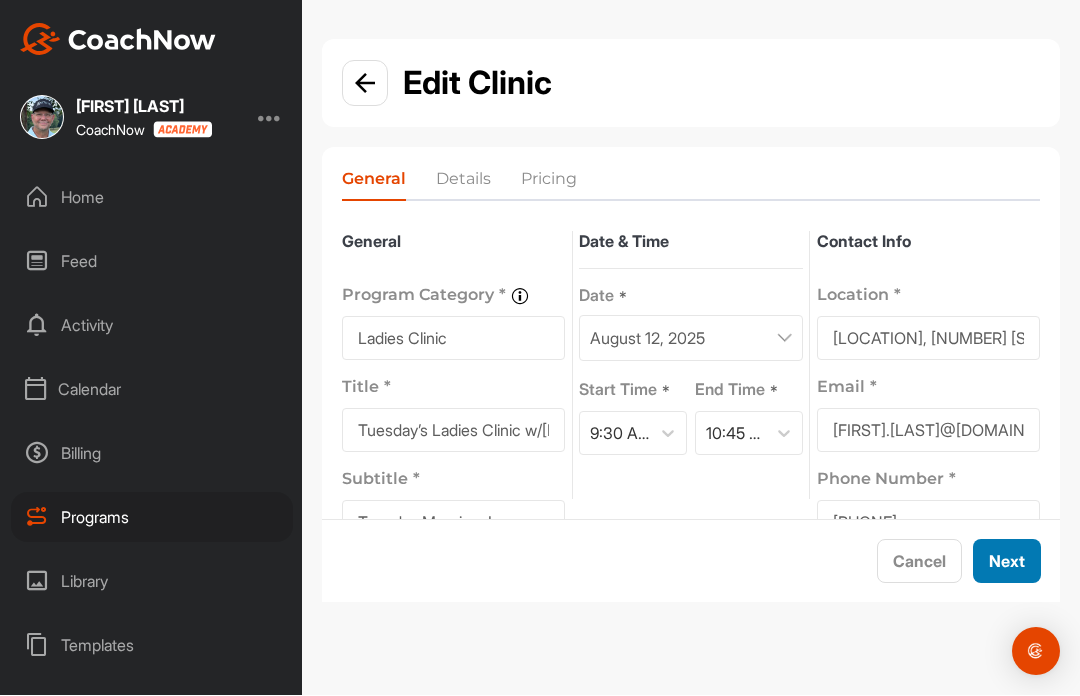 click on "Next" at bounding box center (1007, 562) 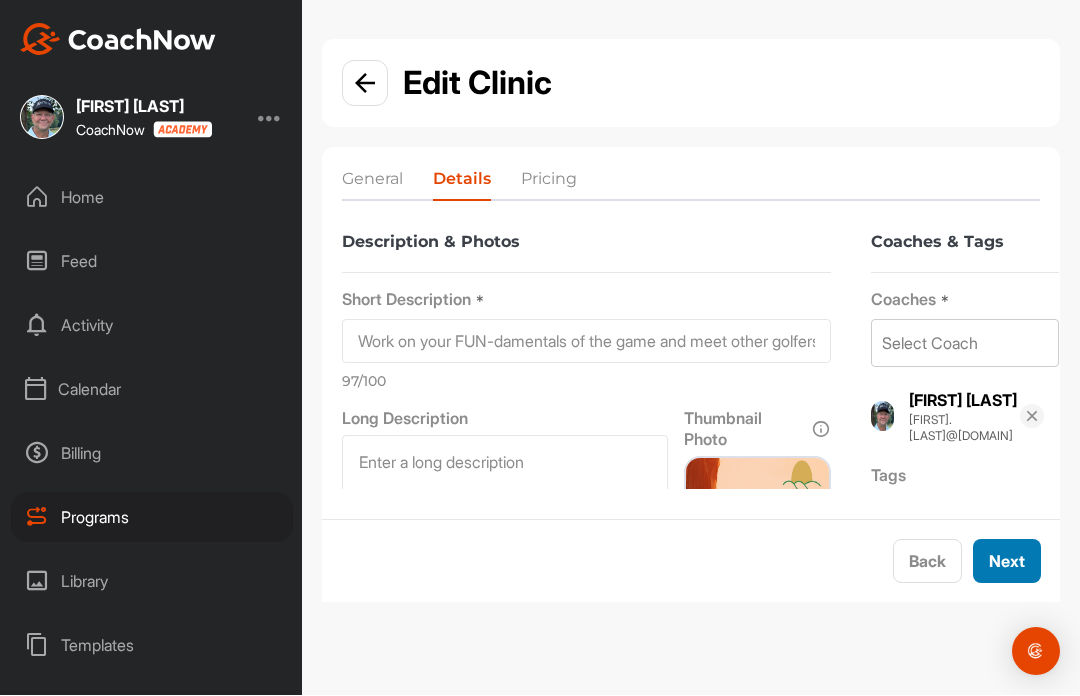 click on "Next" at bounding box center (1007, 562) 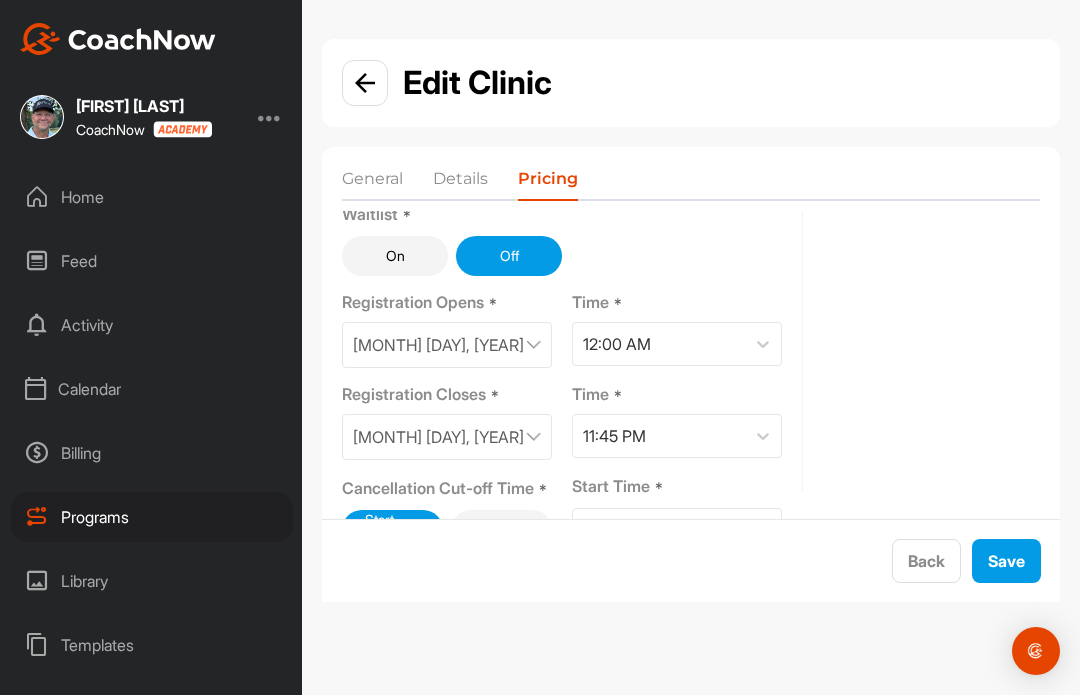 scroll, scrollTop: 174, scrollLeft: 0, axis: vertical 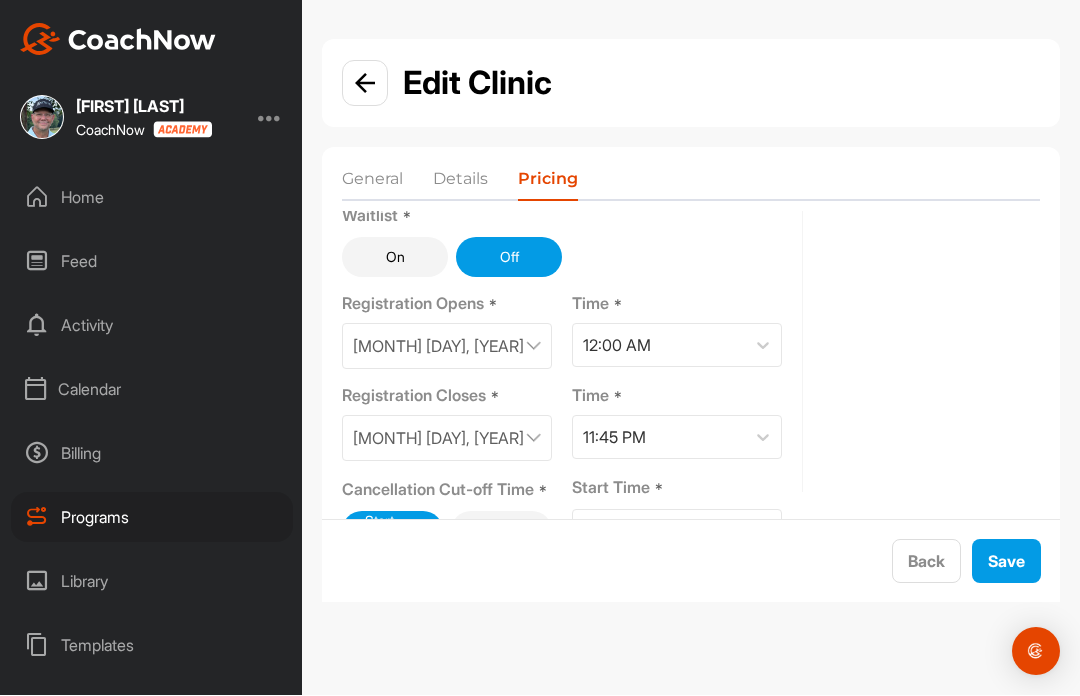 click at bounding box center [533, 439] 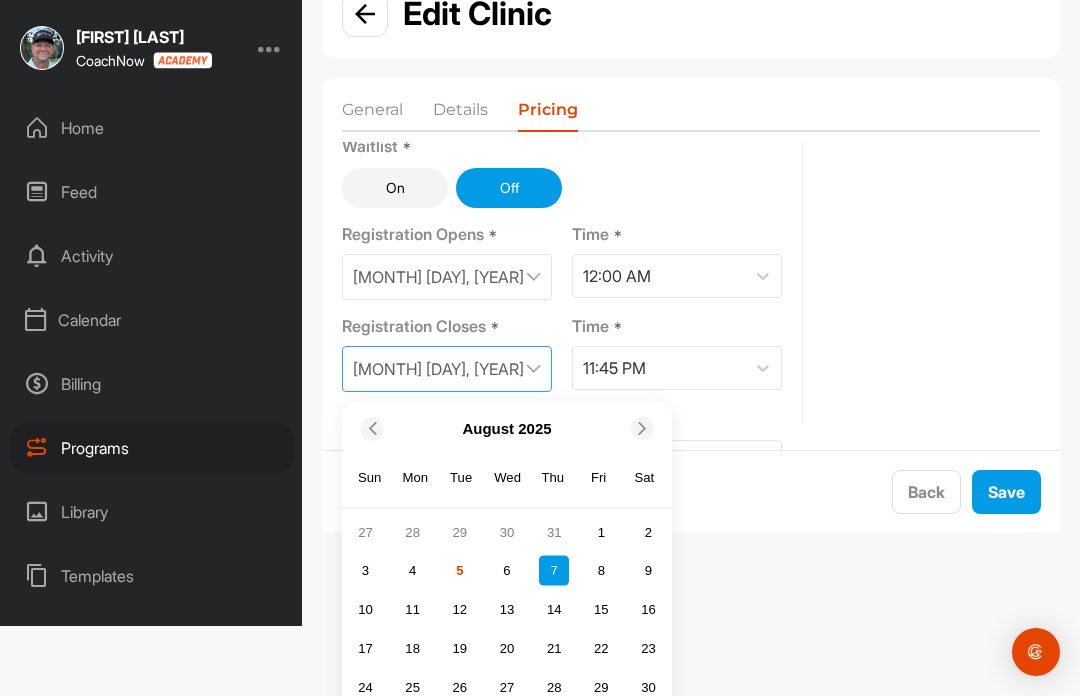 scroll, scrollTop: 69, scrollLeft: 0, axis: vertical 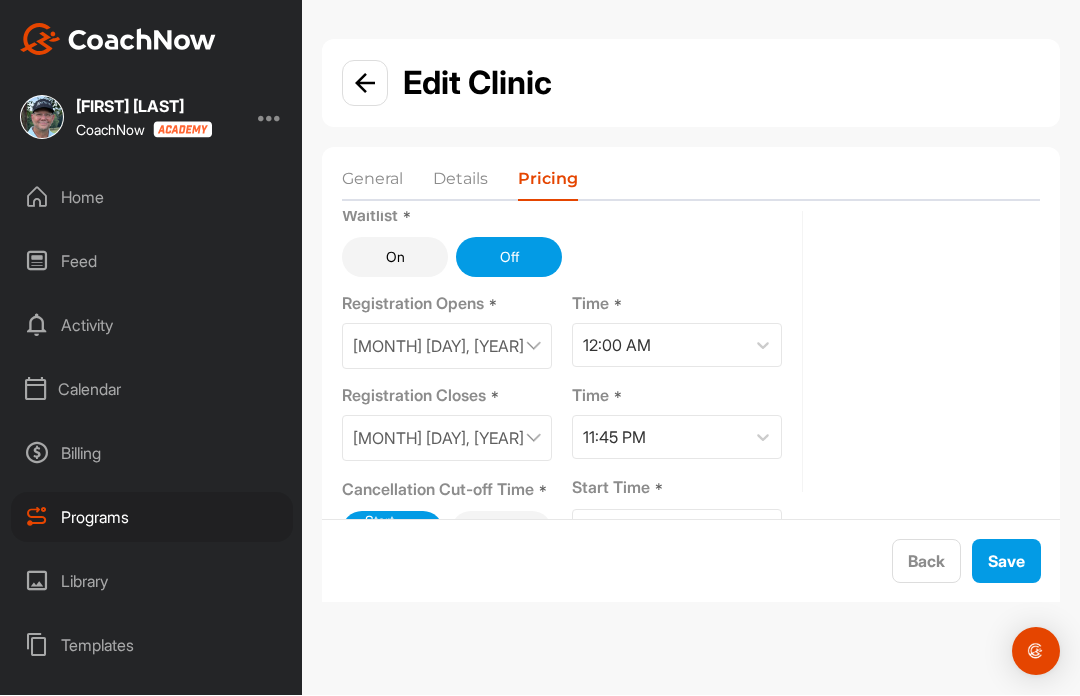 click on "[MONTH] [DAY], [YEAR]" at bounding box center [447, 439] 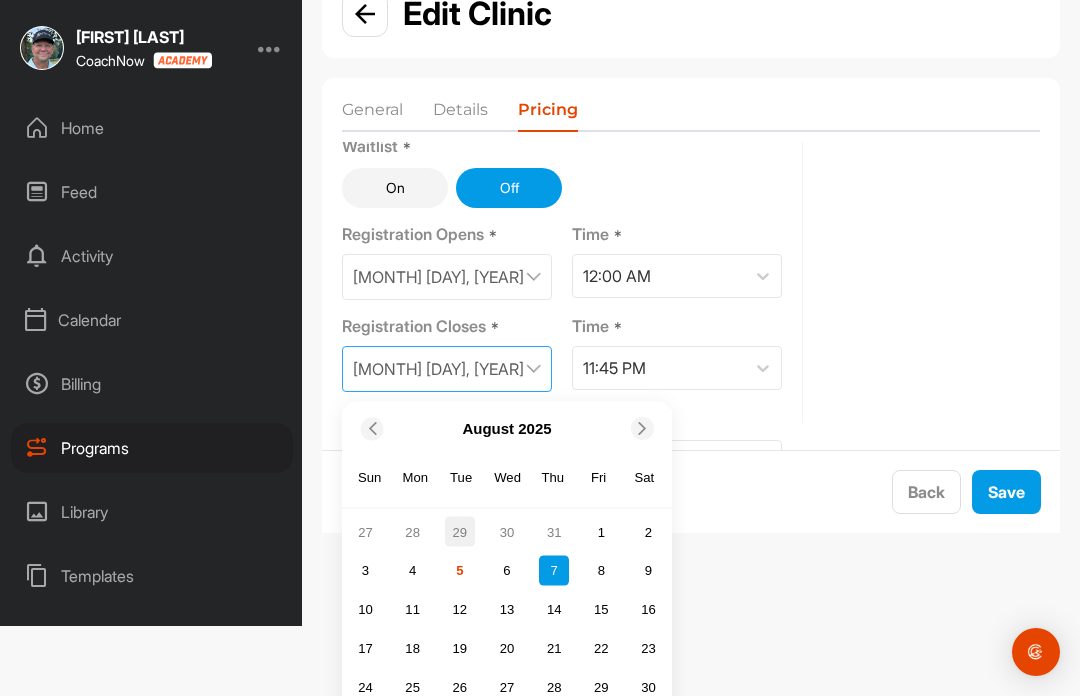click on "29" at bounding box center [460, 532] 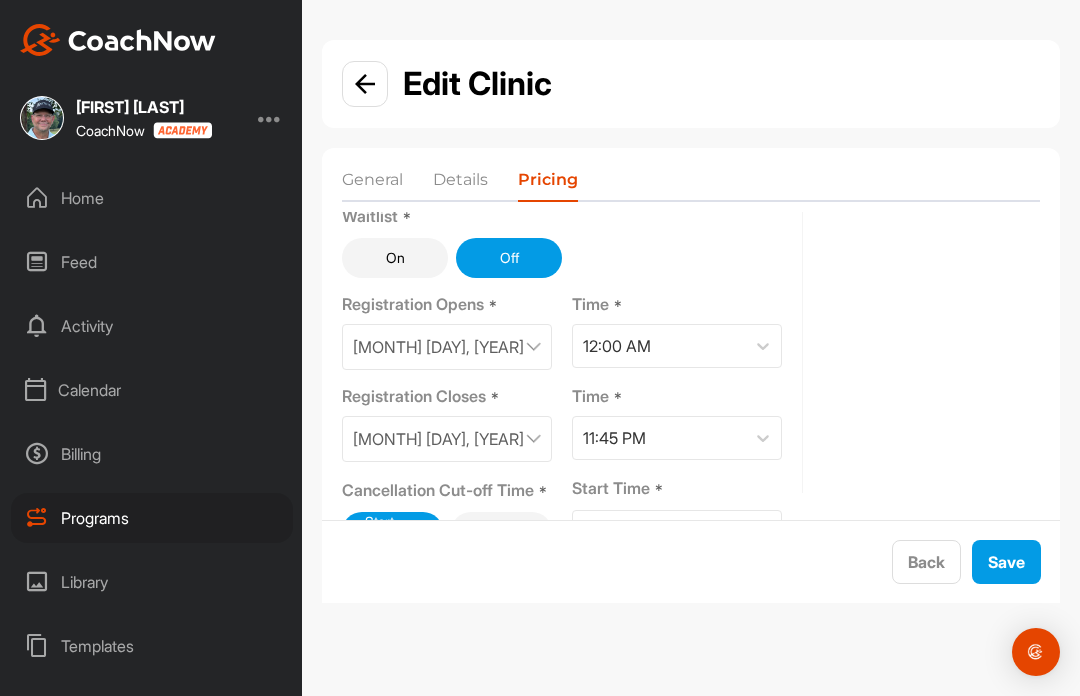 scroll, scrollTop: 69, scrollLeft: 0, axis: vertical 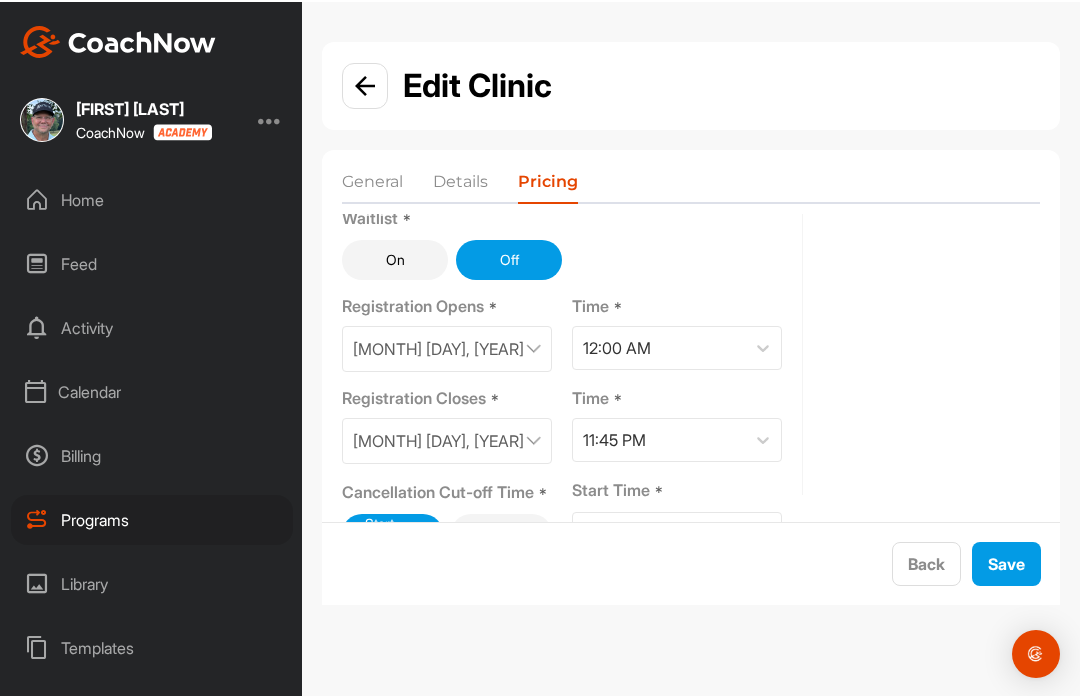 click at bounding box center (533, 439) 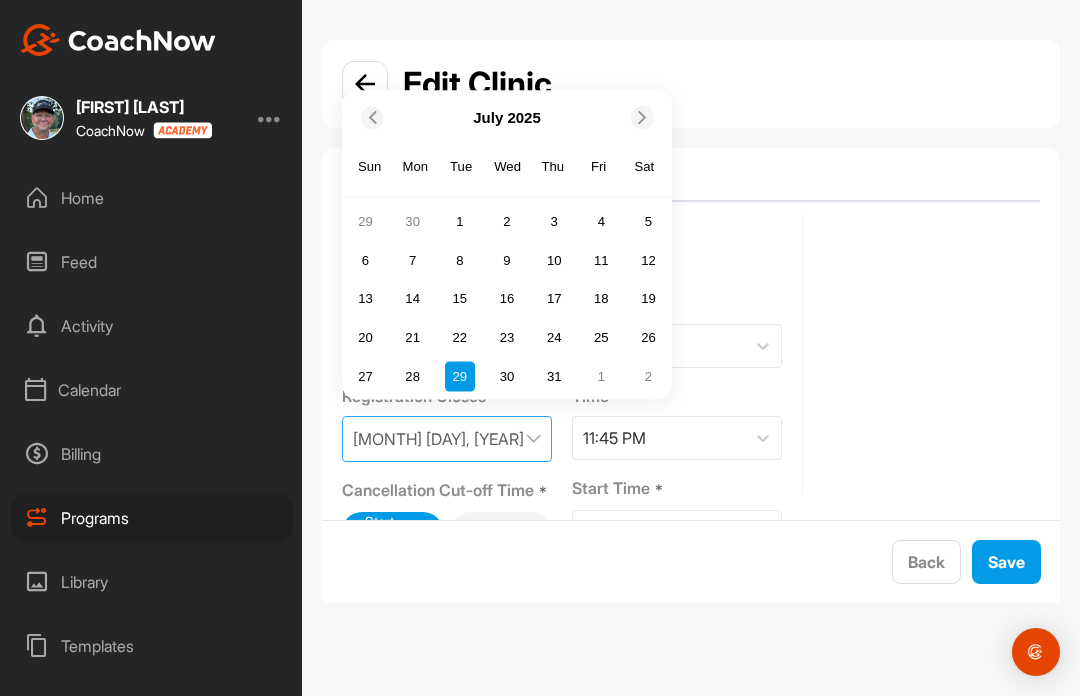 click at bounding box center (642, 117) 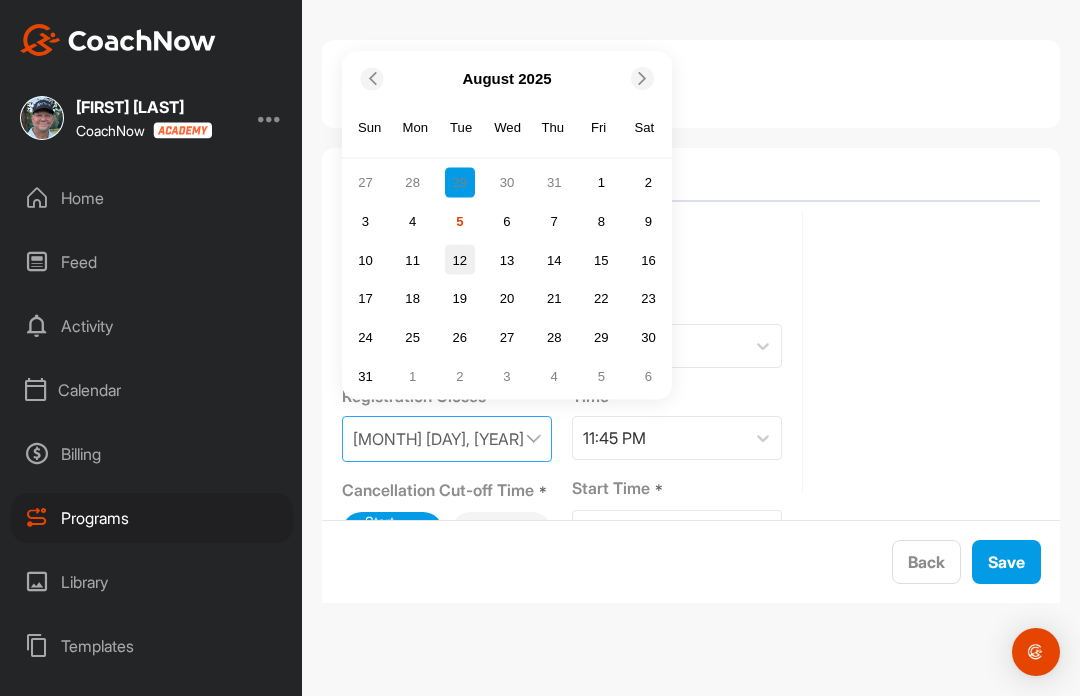 click on "12" at bounding box center (460, 260) 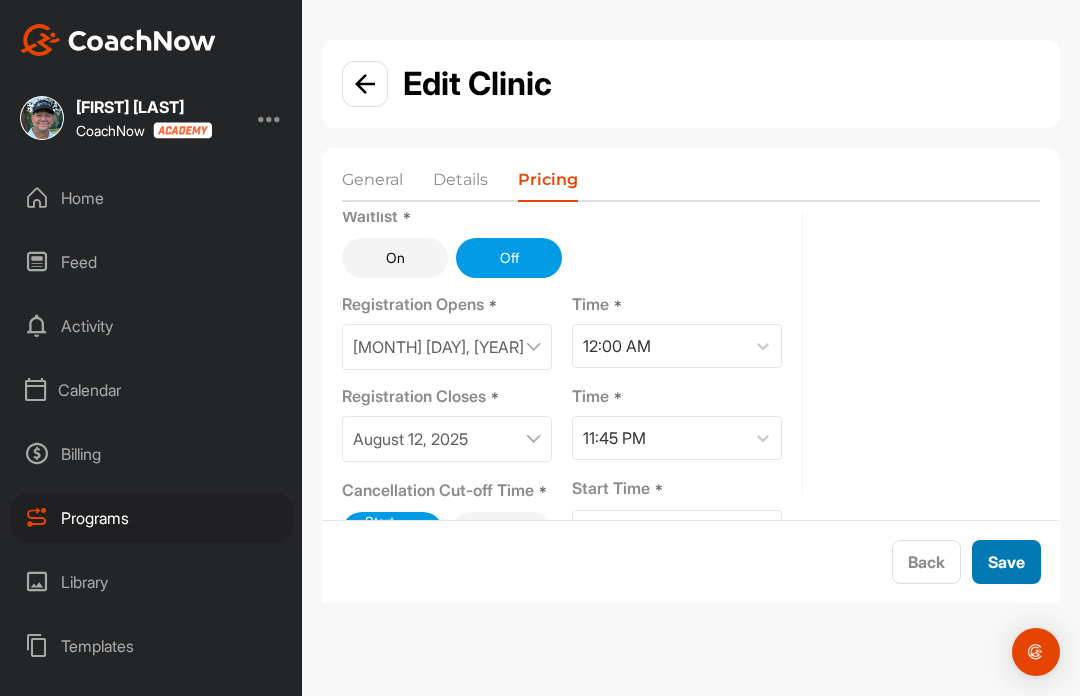 click on "Save" at bounding box center (1006, 562) 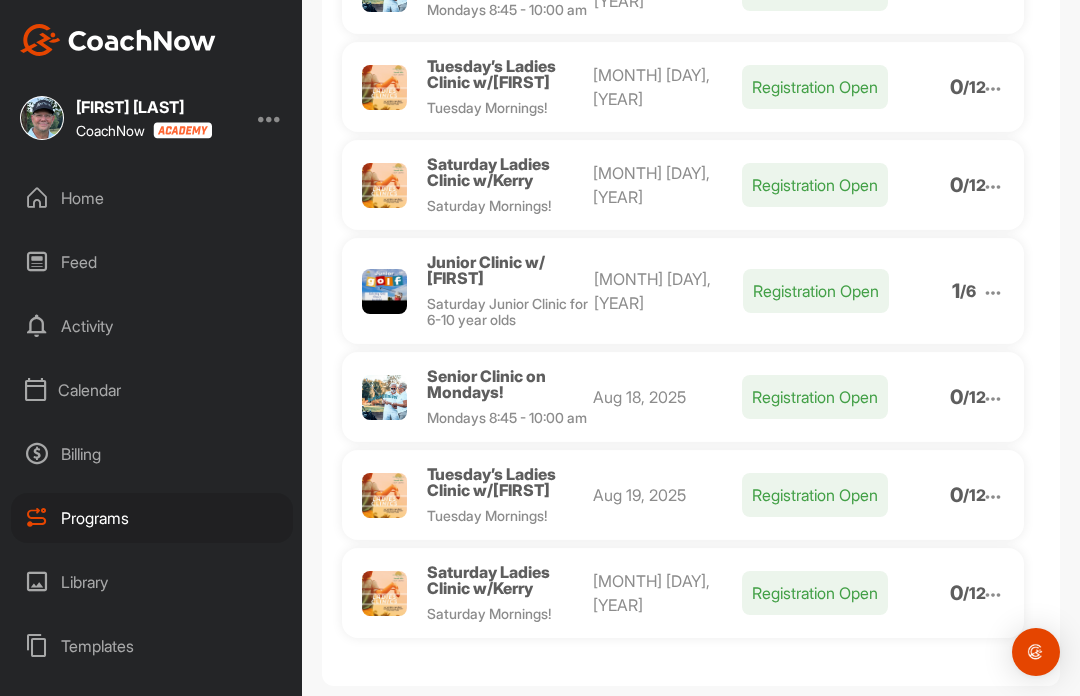 scroll, scrollTop: 804, scrollLeft: 0, axis: vertical 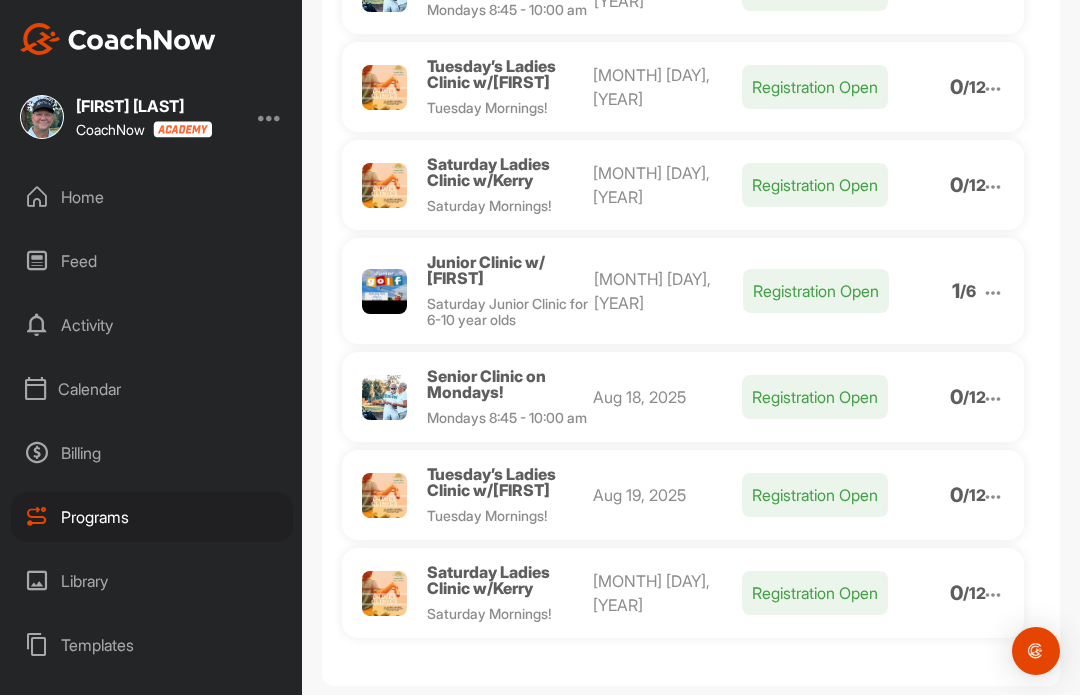 click at bounding box center [993, 498] 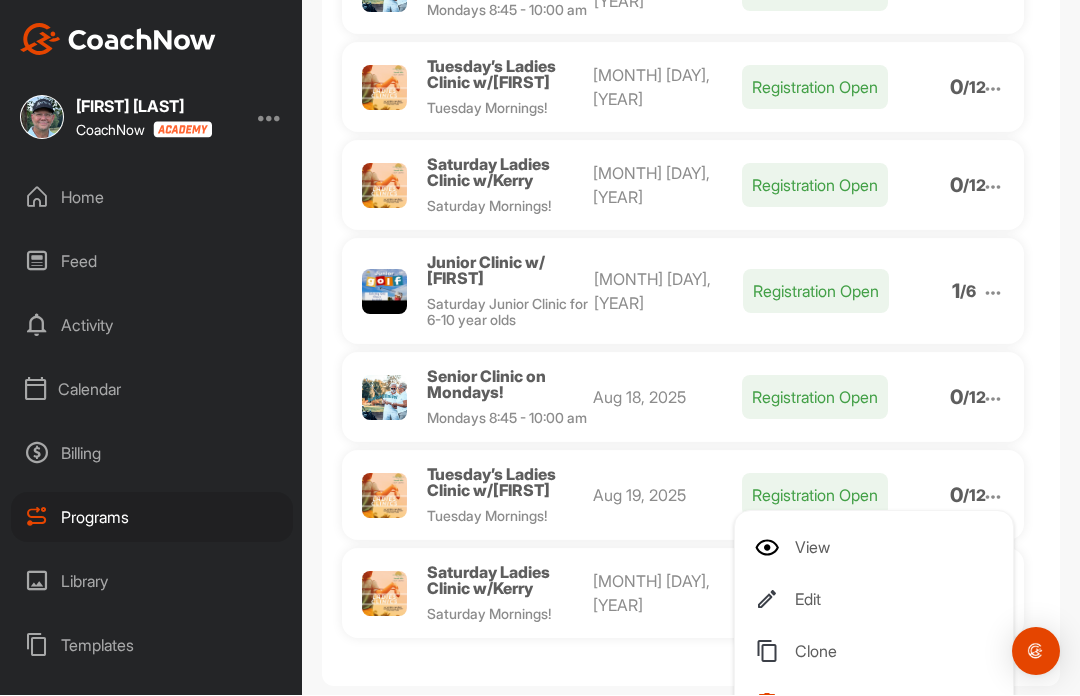 click on "Edit" at bounding box center [878, 600] 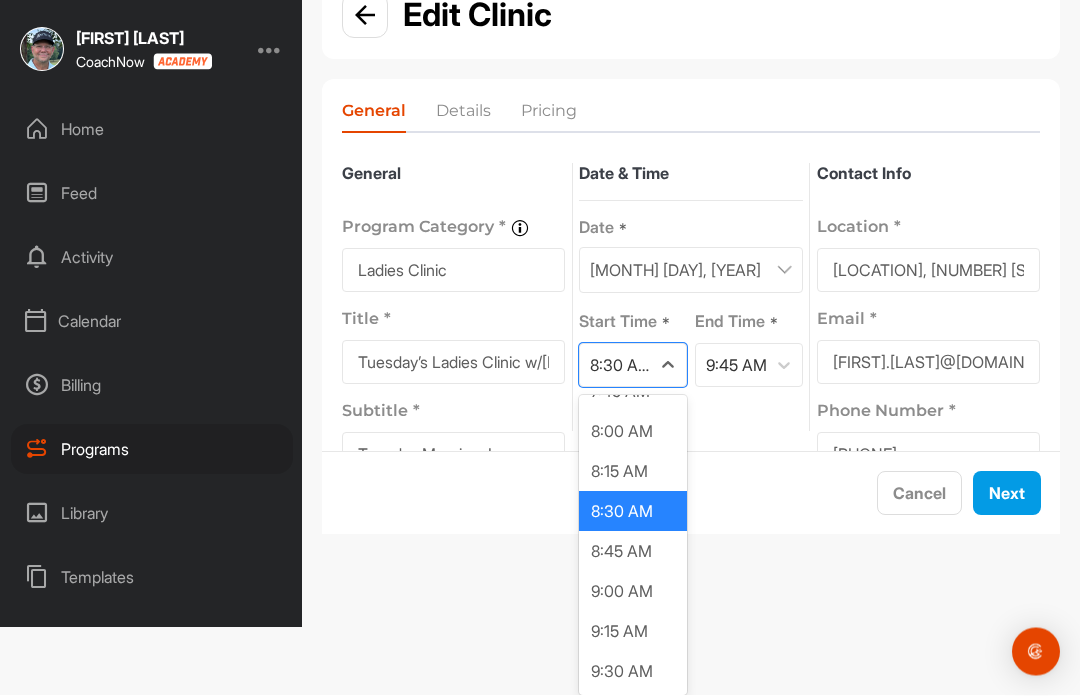 scroll, scrollTop: 1268, scrollLeft: 0, axis: vertical 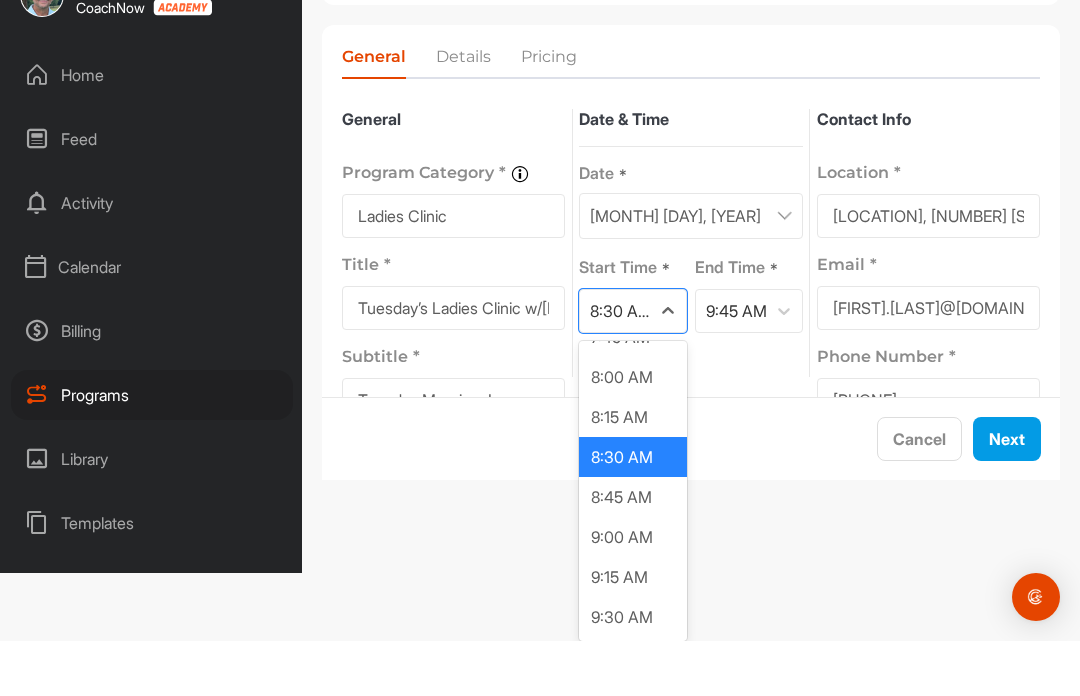 click on "9:30 AM" at bounding box center [633, 672] 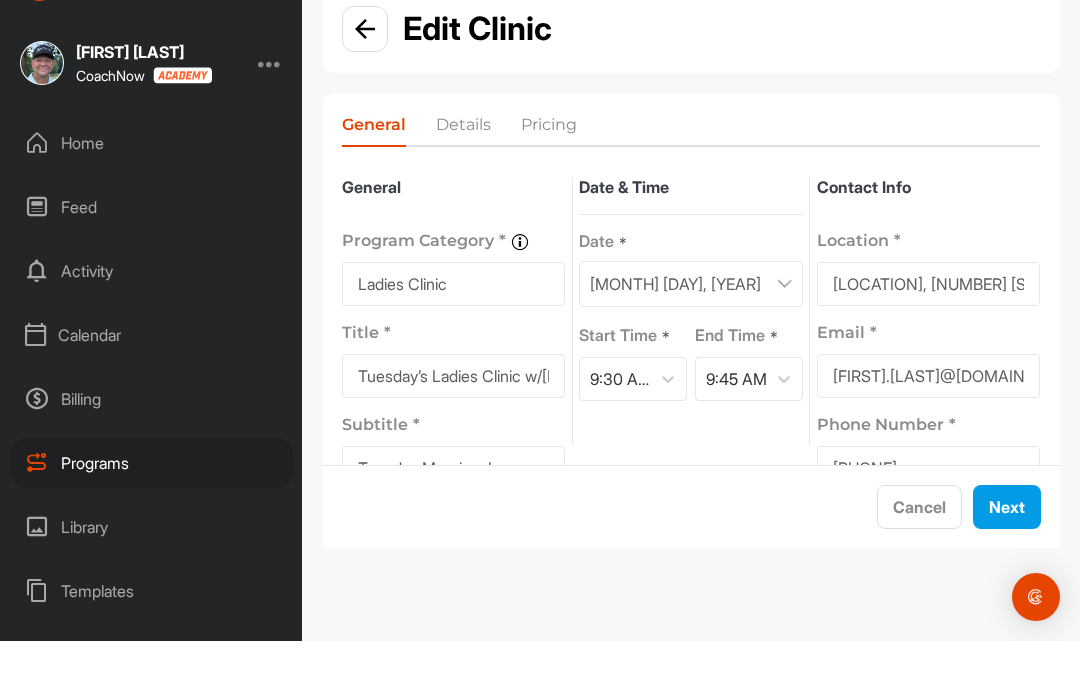 scroll, scrollTop: 69, scrollLeft: 0, axis: vertical 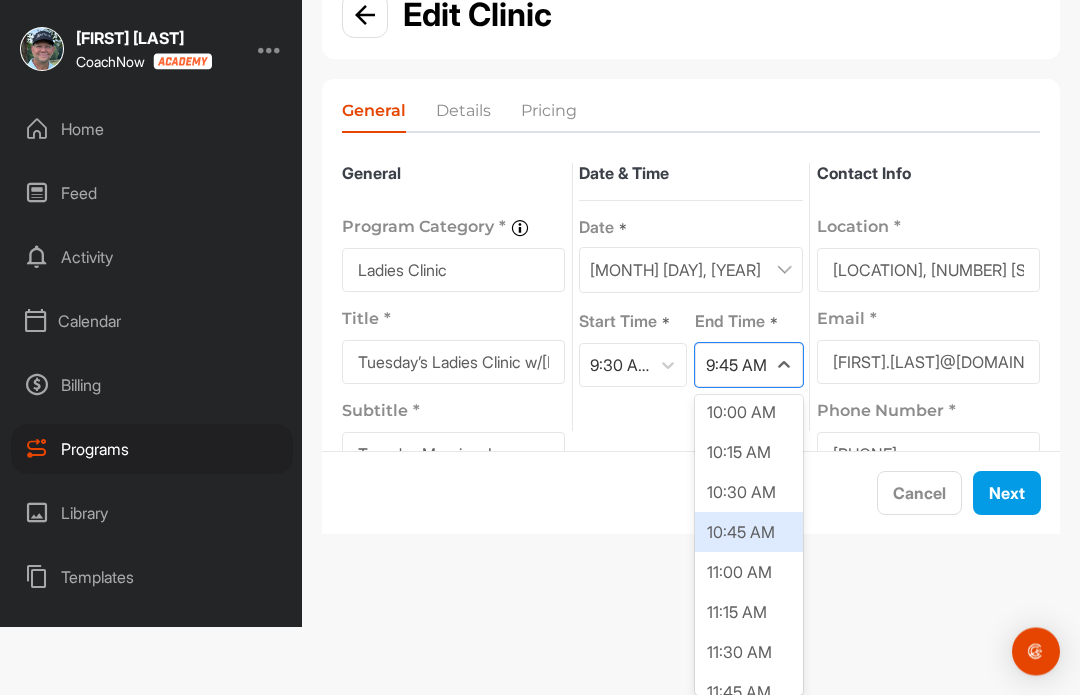 click on "10:45 AM" at bounding box center [749, 533] 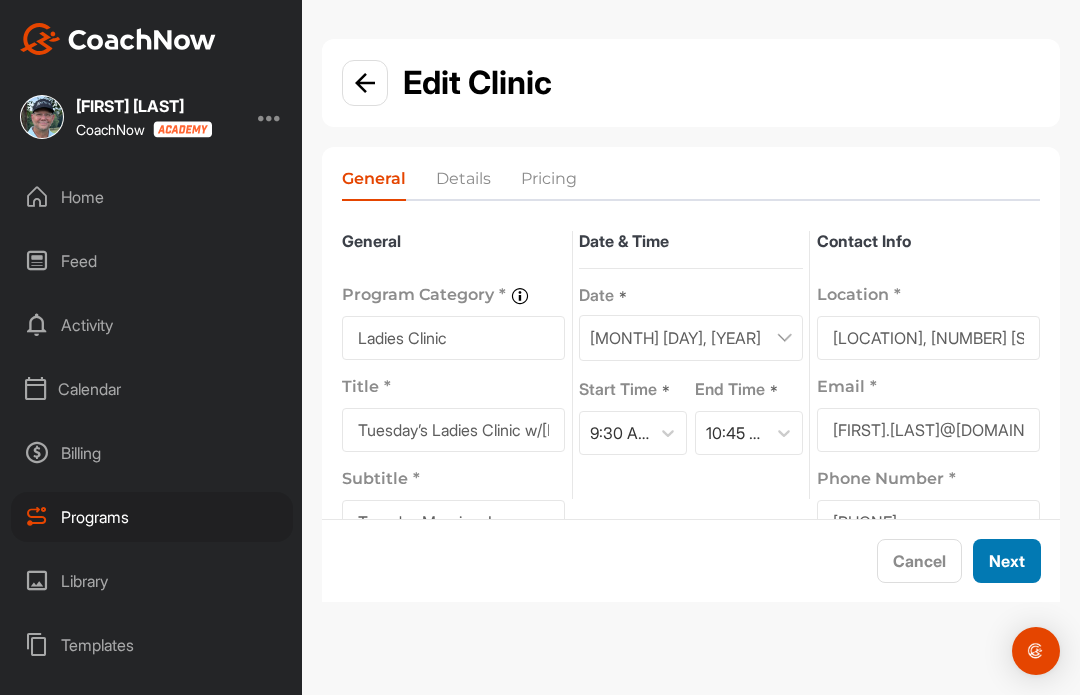 click on "Next" at bounding box center [1007, 562] 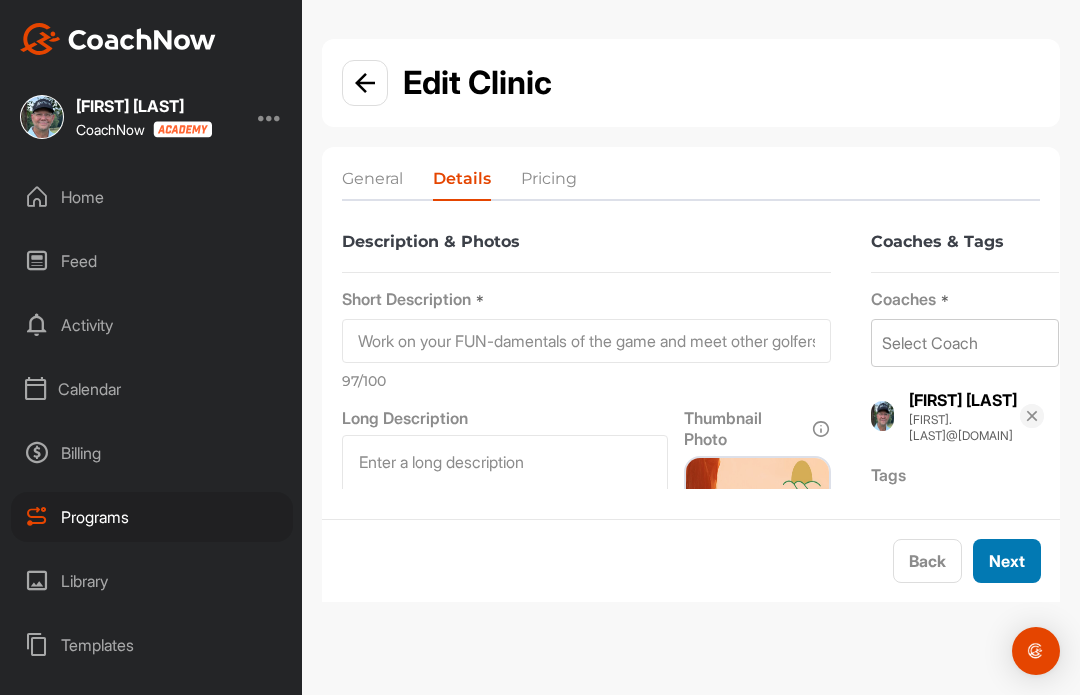 click on "Next" at bounding box center [1007, 562] 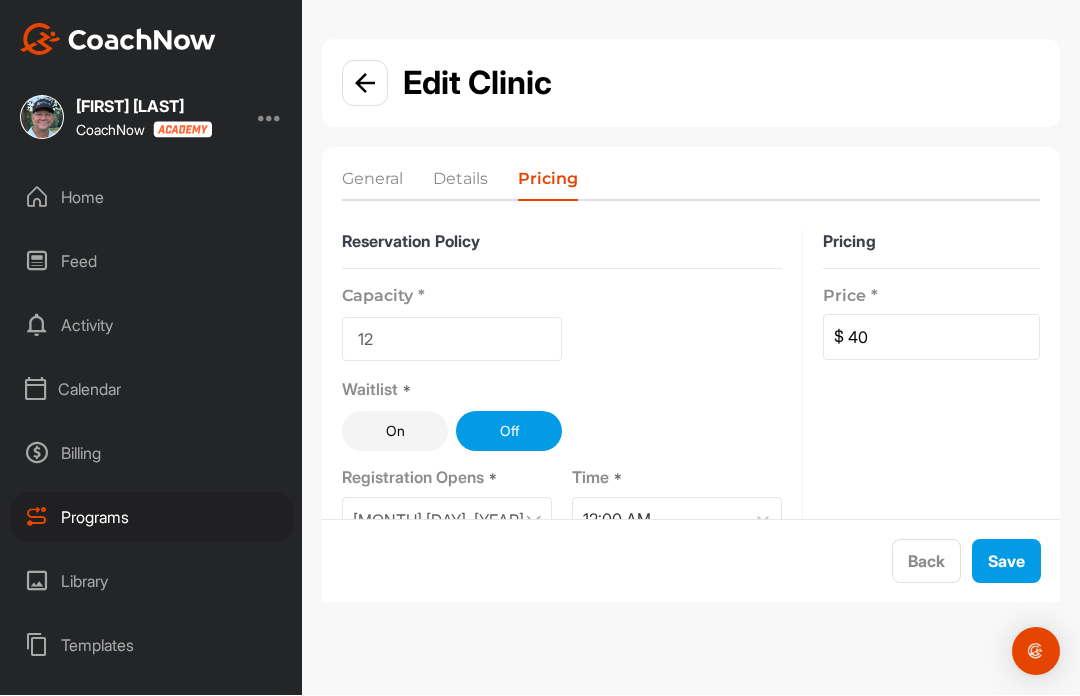 click at bounding box center [533, 521] 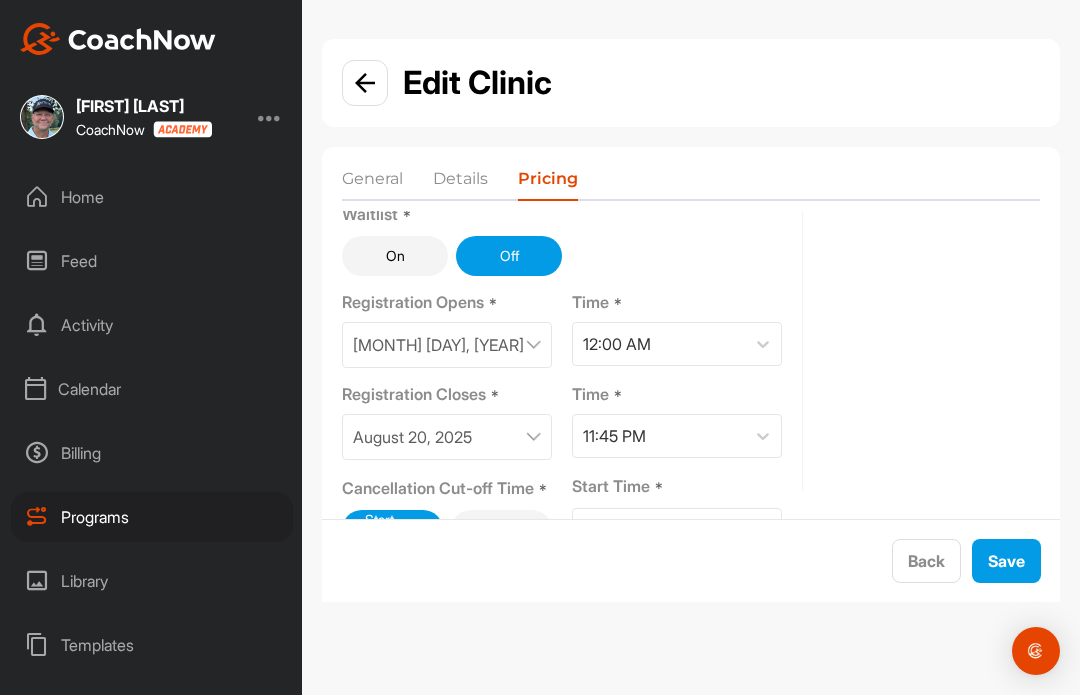 scroll, scrollTop: 174, scrollLeft: 0, axis: vertical 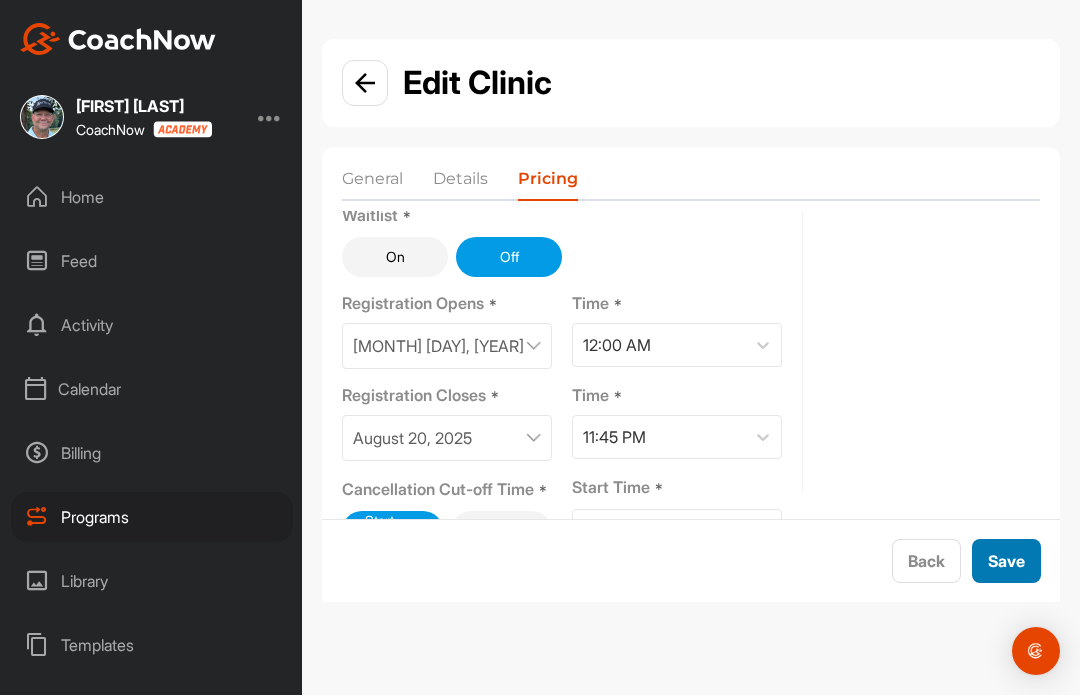 click on "Save" at bounding box center (1006, 562) 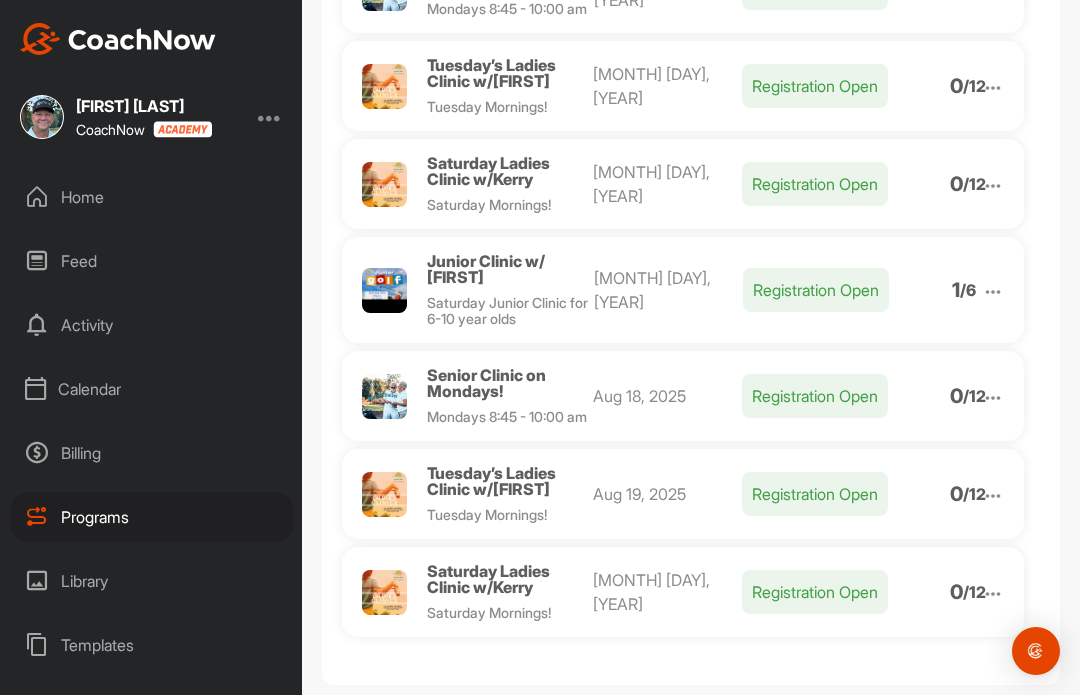 scroll, scrollTop: 804, scrollLeft: 0, axis: vertical 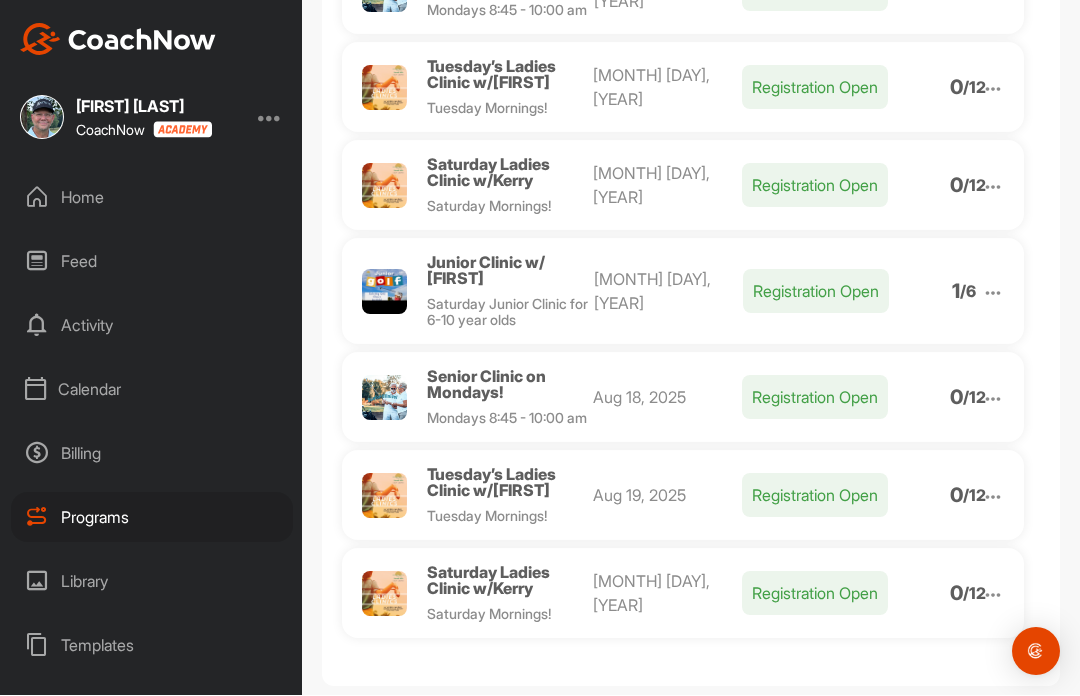 click at bounding box center (993, 596) 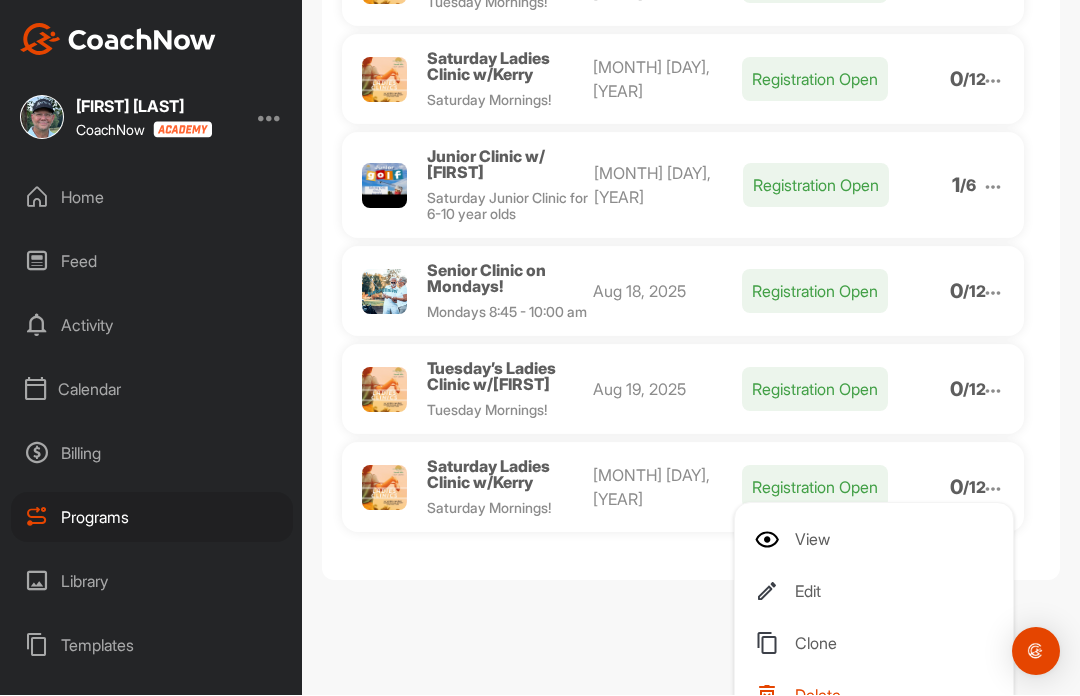 scroll, scrollTop: 804, scrollLeft: 0, axis: vertical 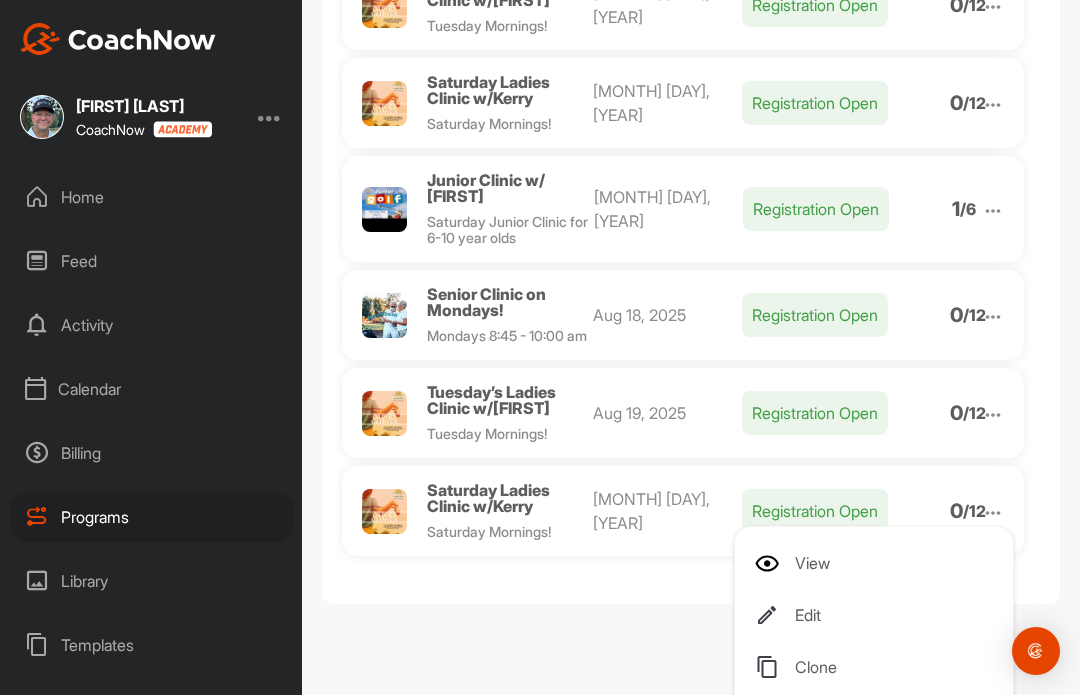 click on "Edit" at bounding box center (878, 616) 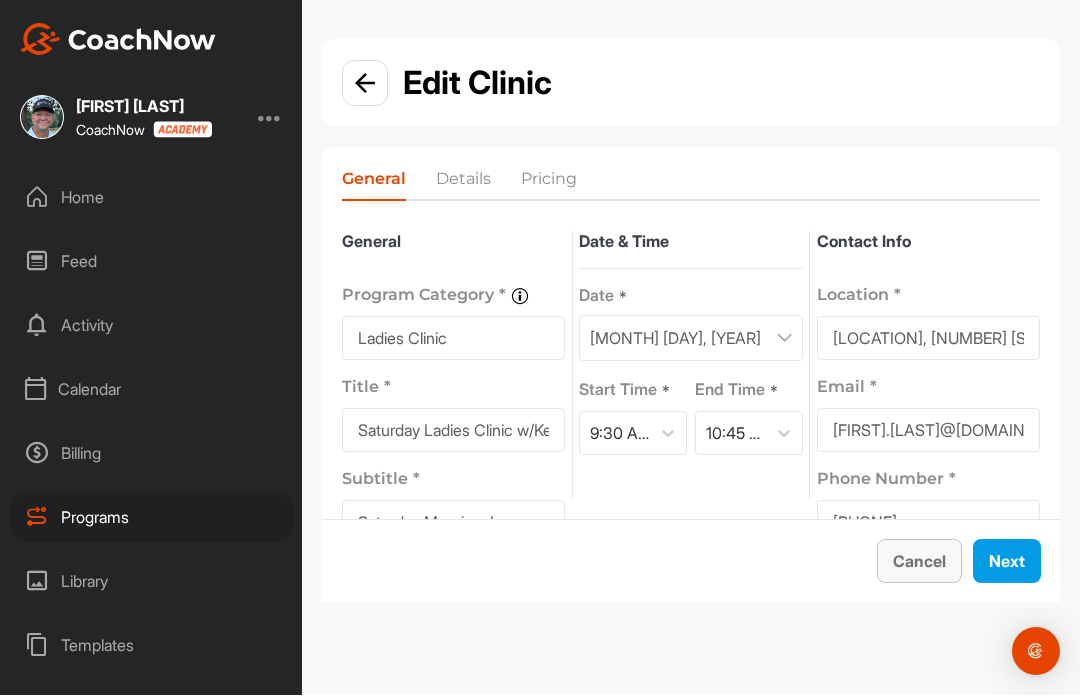 click on "Cancel" at bounding box center [919, 562] 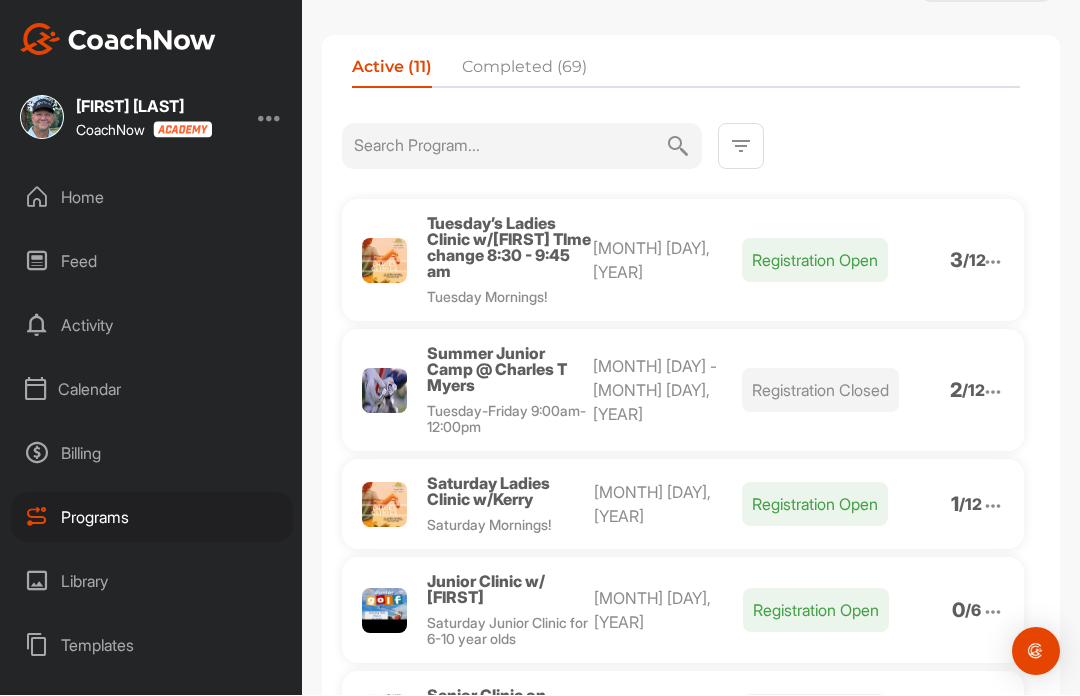 scroll, scrollTop: 79, scrollLeft: 0, axis: vertical 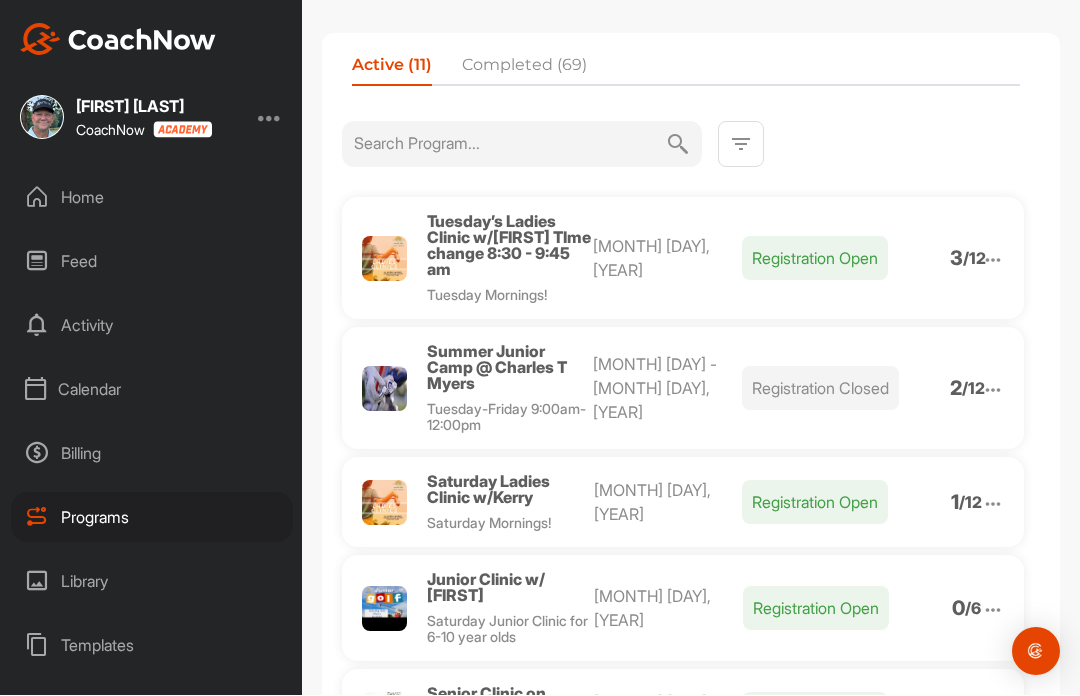 click on "Registration Closed" at bounding box center [820, 389] 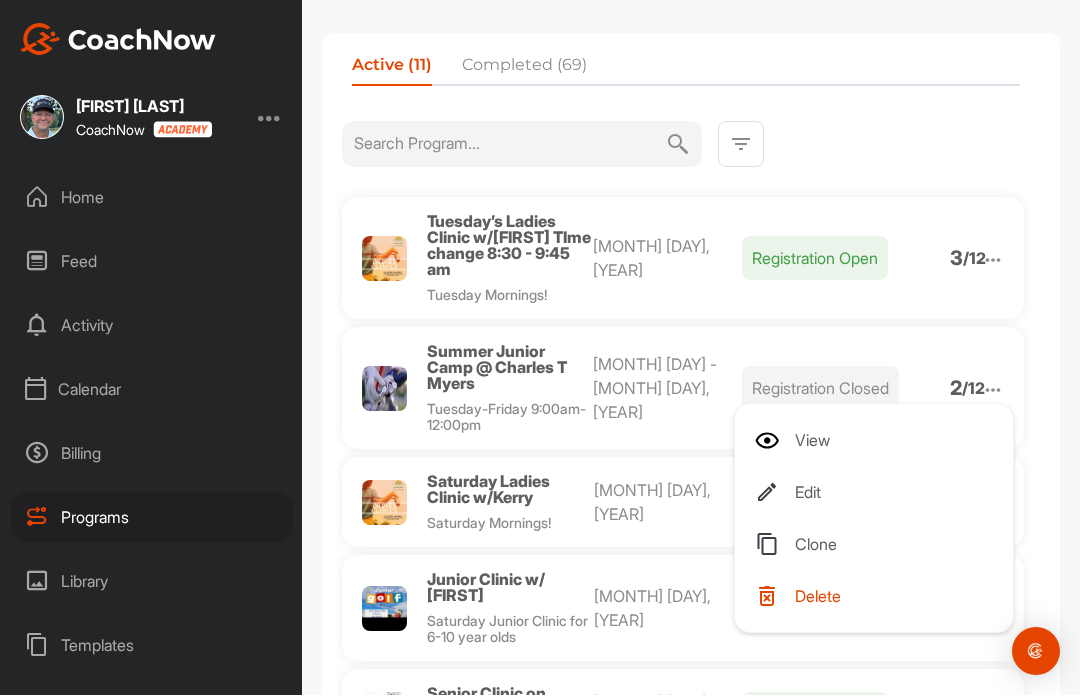 click on "View" at bounding box center [878, 441] 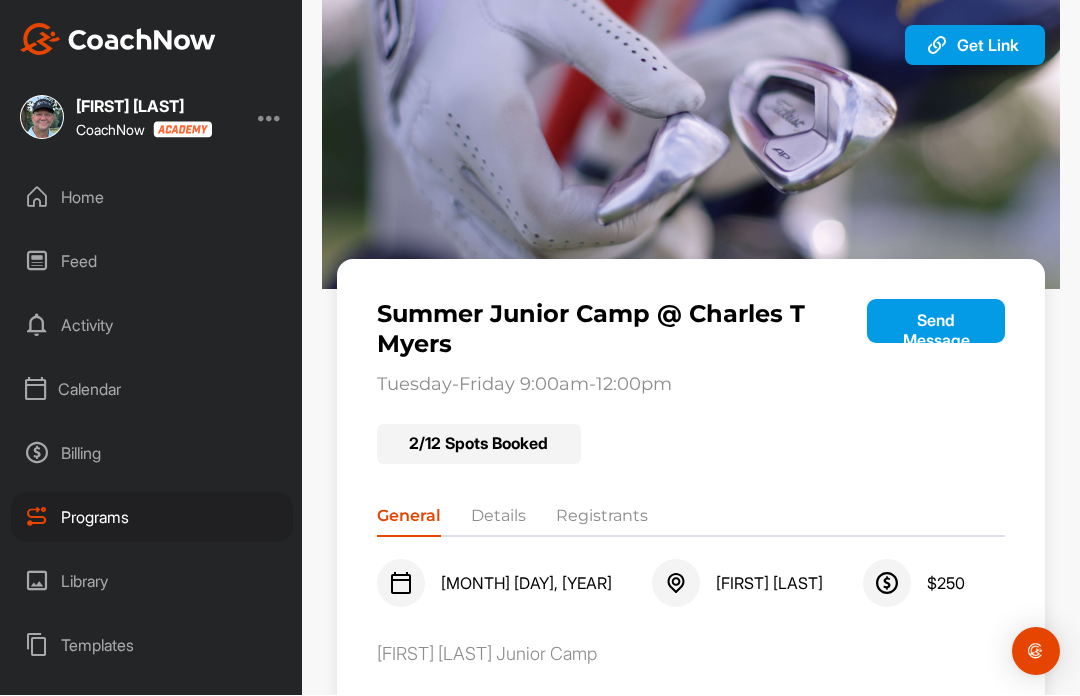 click on "Registrants" at bounding box center (602, 521) 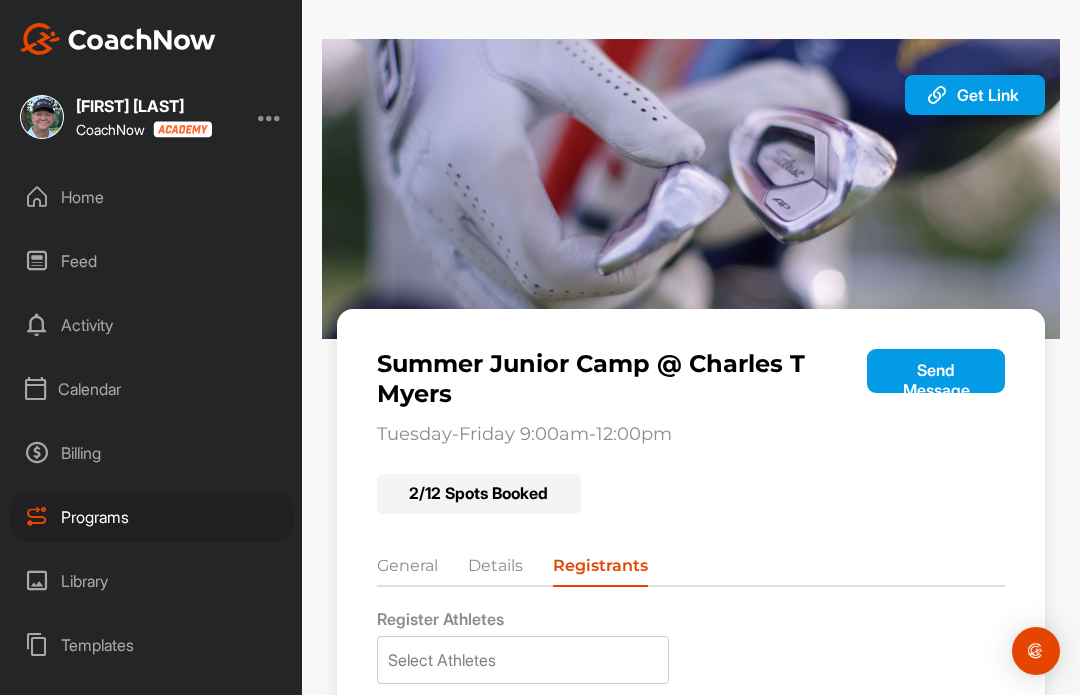 scroll, scrollTop: 0, scrollLeft: 0, axis: both 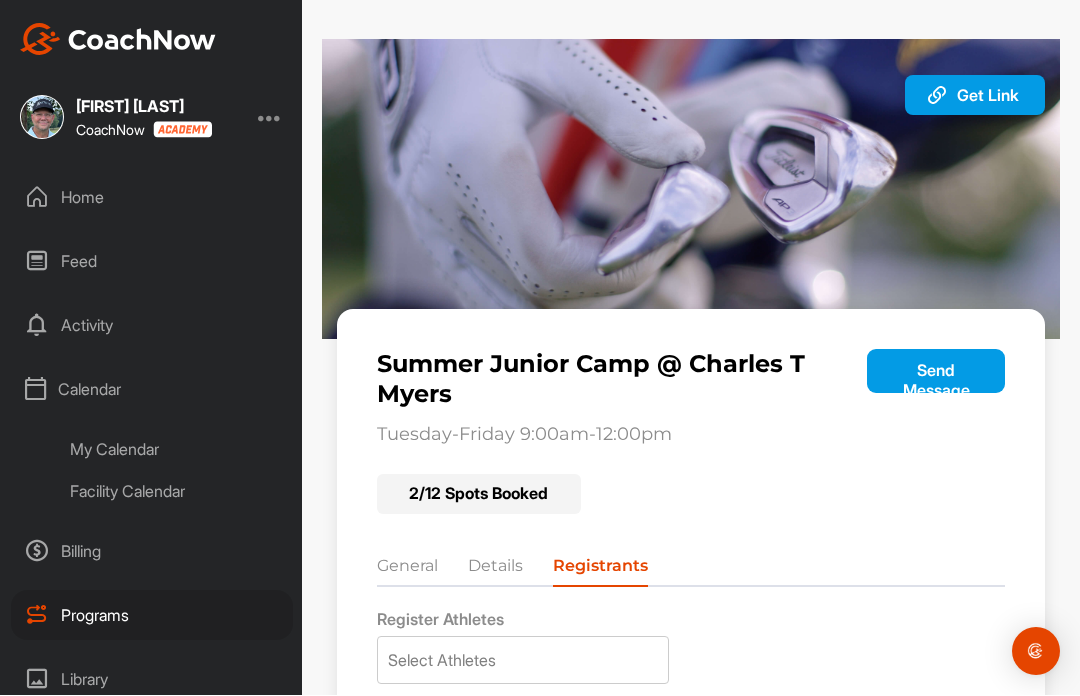 click on "My Calendar" at bounding box center [174, 450] 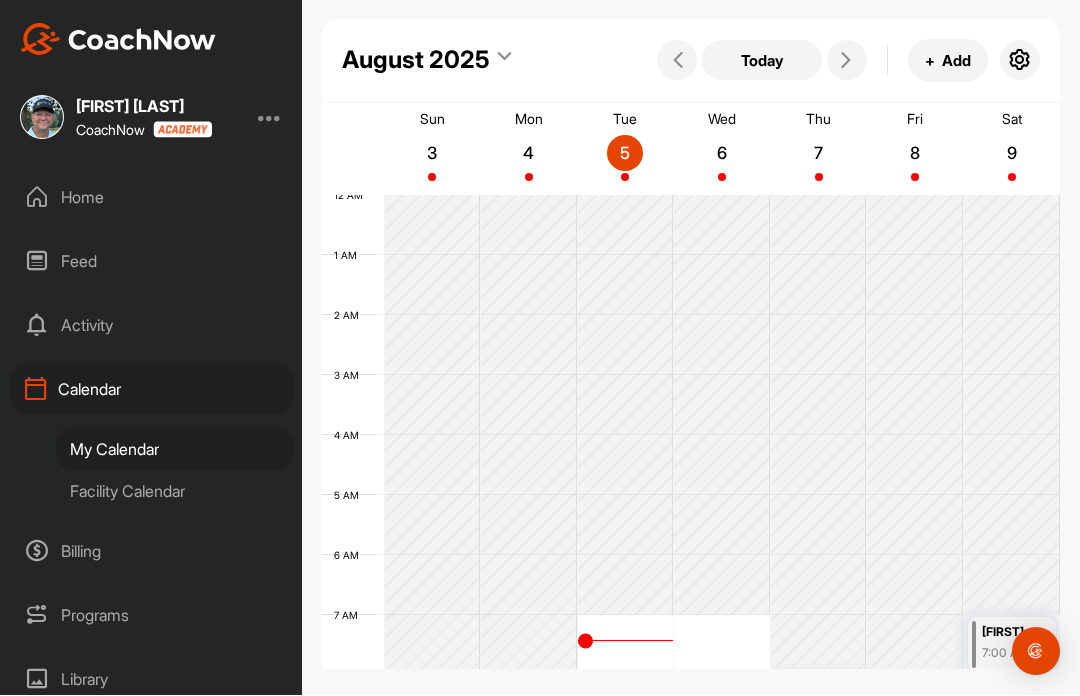 scroll, scrollTop: 346, scrollLeft: 0, axis: vertical 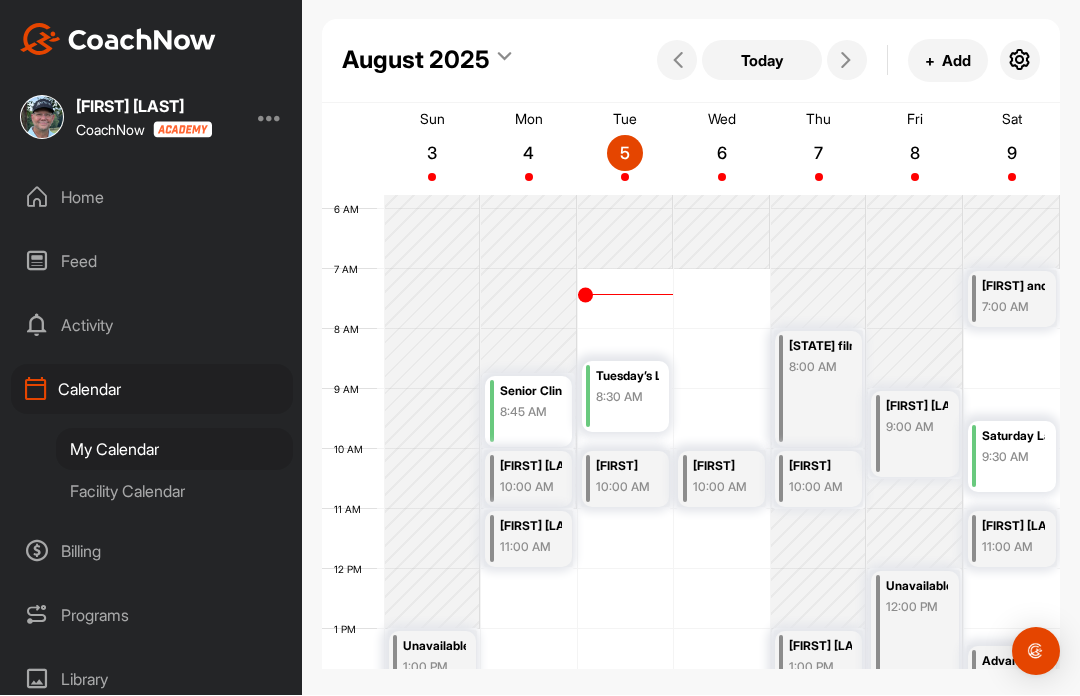 click on "Facility Calendar" at bounding box center [174, 492] 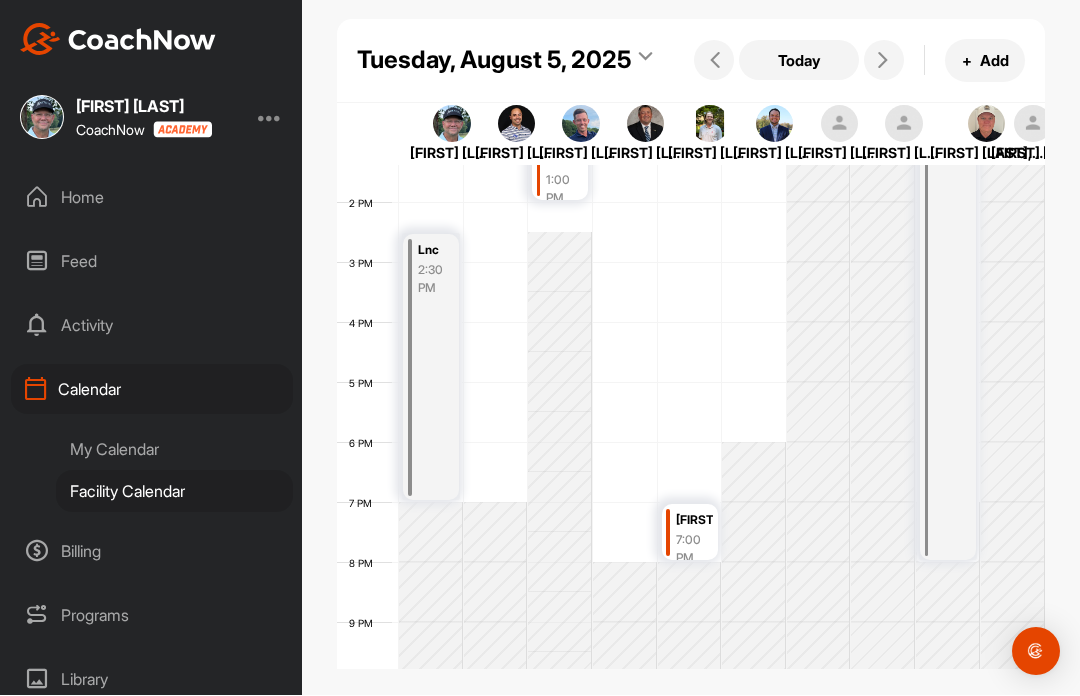 scroll, scrollTop: 729, scrollLeft: 0, axis: vertical 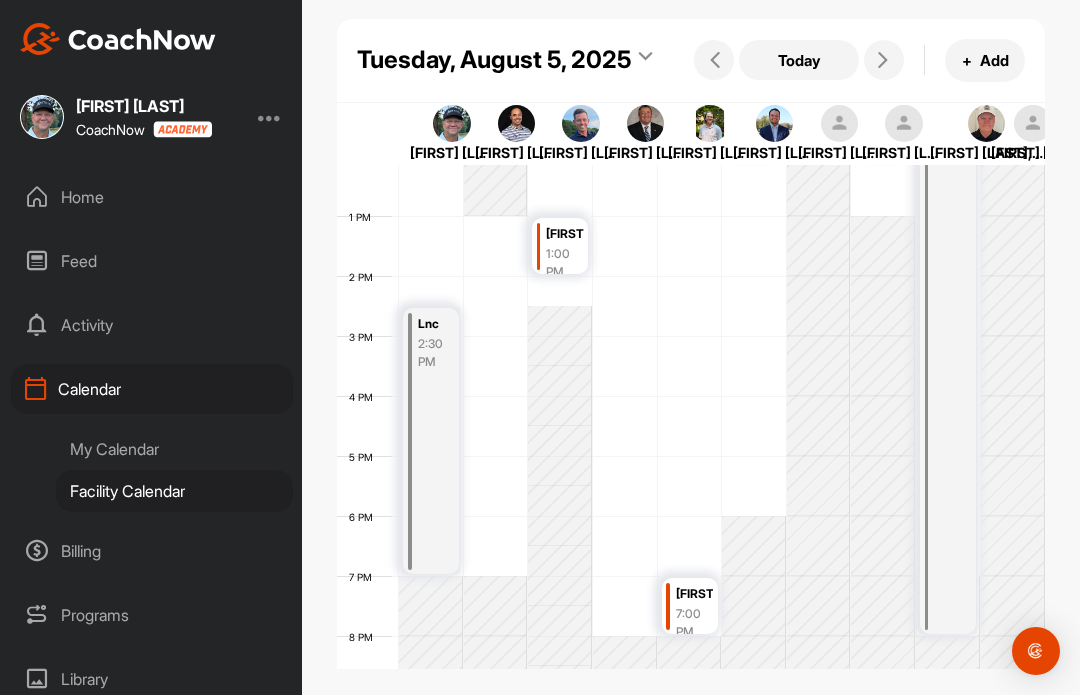 click at bounding box center (1033, 125) 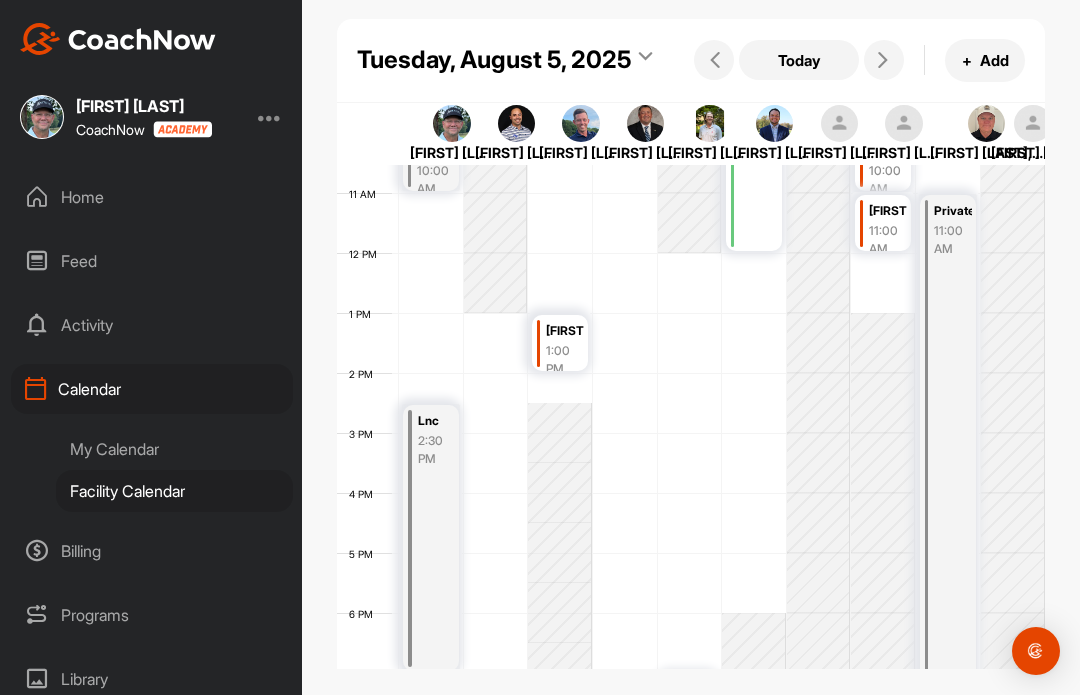 scroll, scrollTop: 633, scrollLeft: 0, axis: vertical 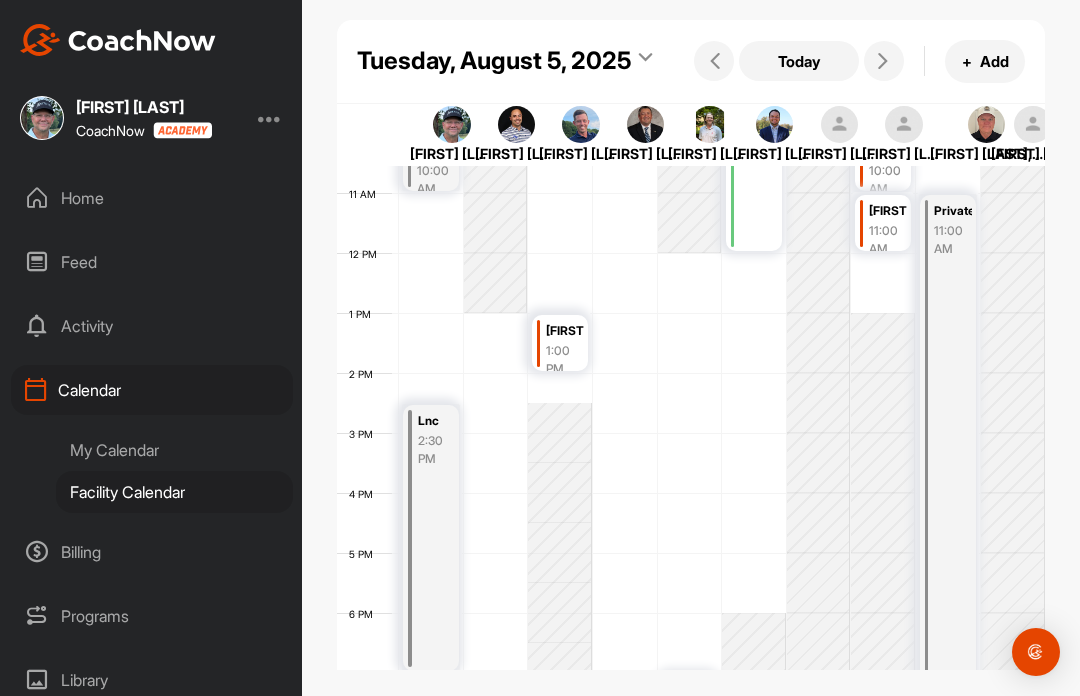 click on "Programs" at bounding box center (152, 616) 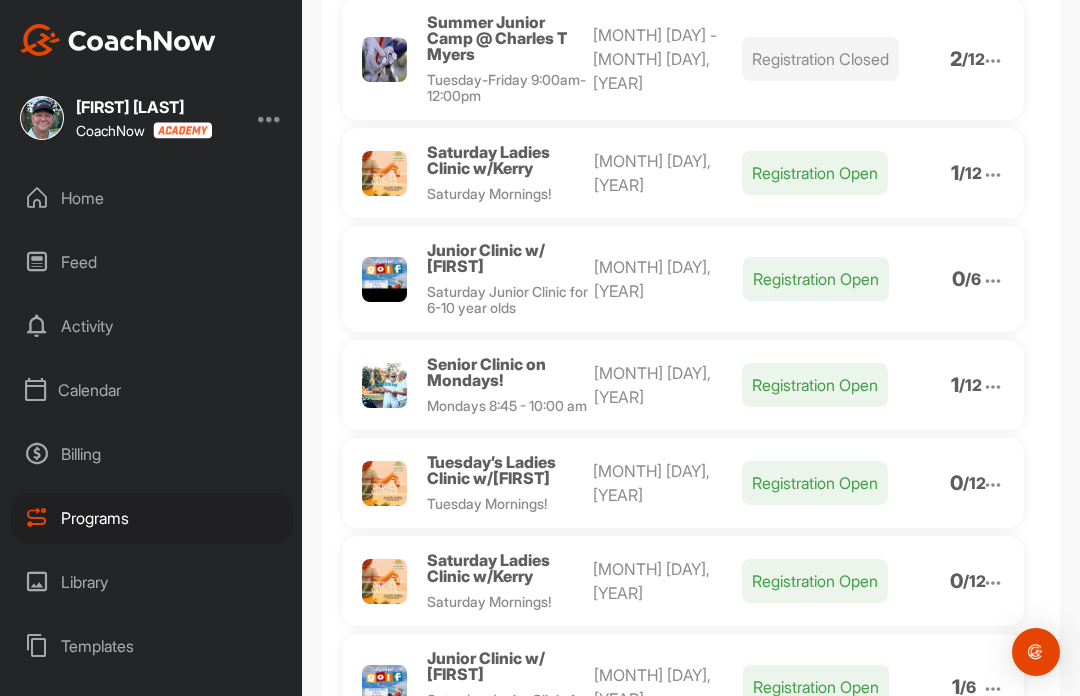 scroll, scrollTop: 410, scrollLeft: 0, axis: vertical 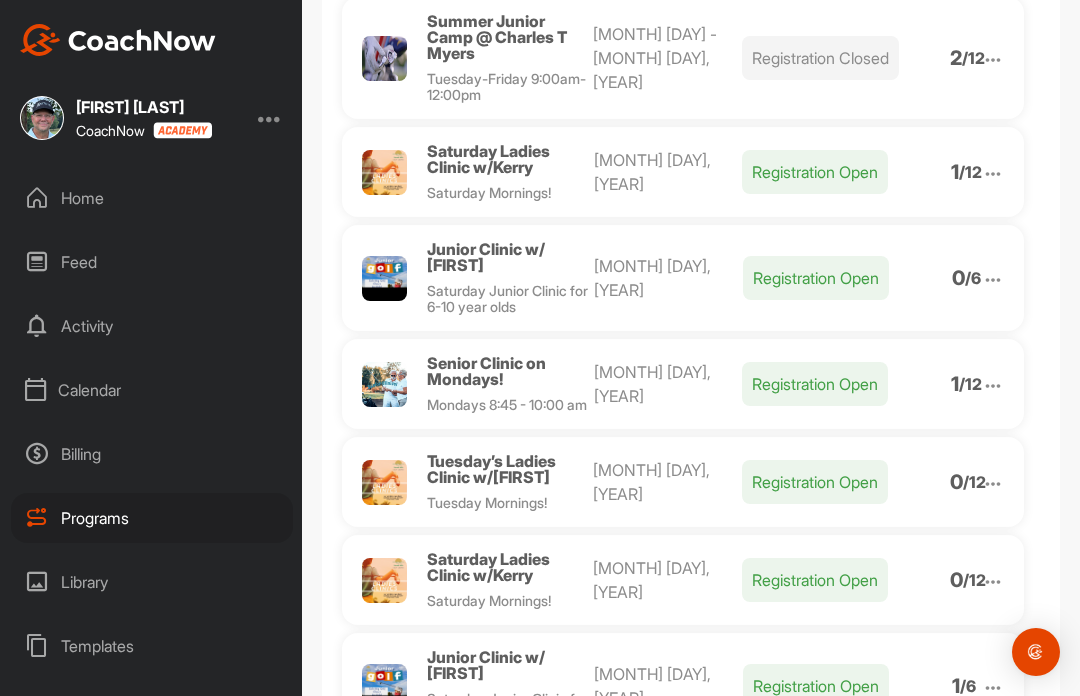 click at bounding box center (993, 386) 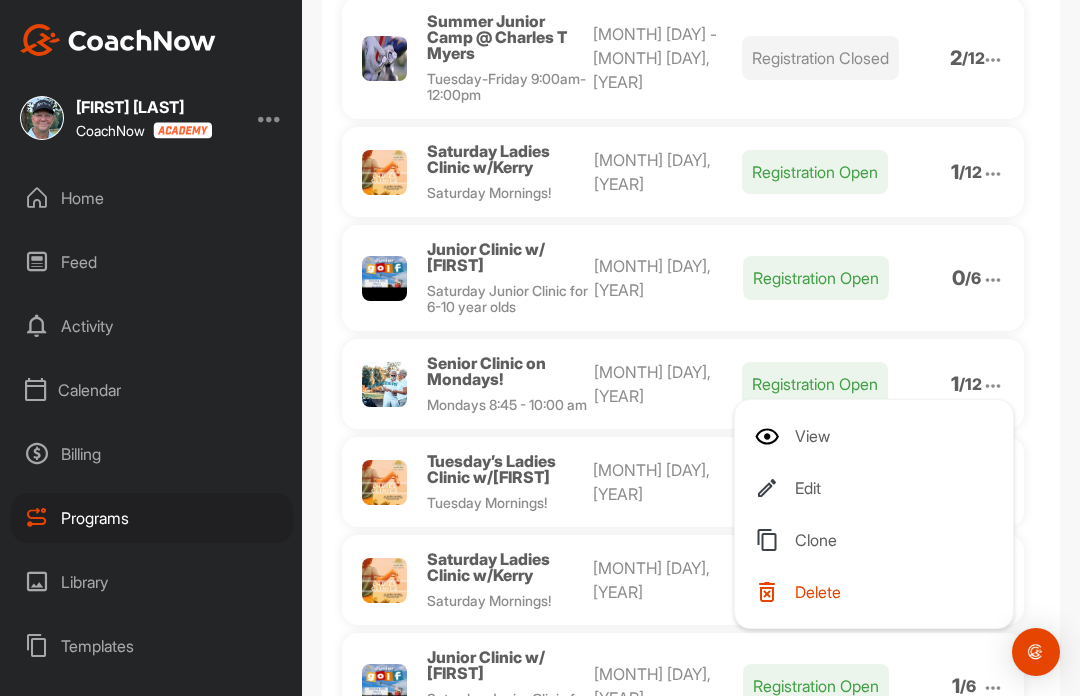 click on "View" at bounding box center (878, 436) 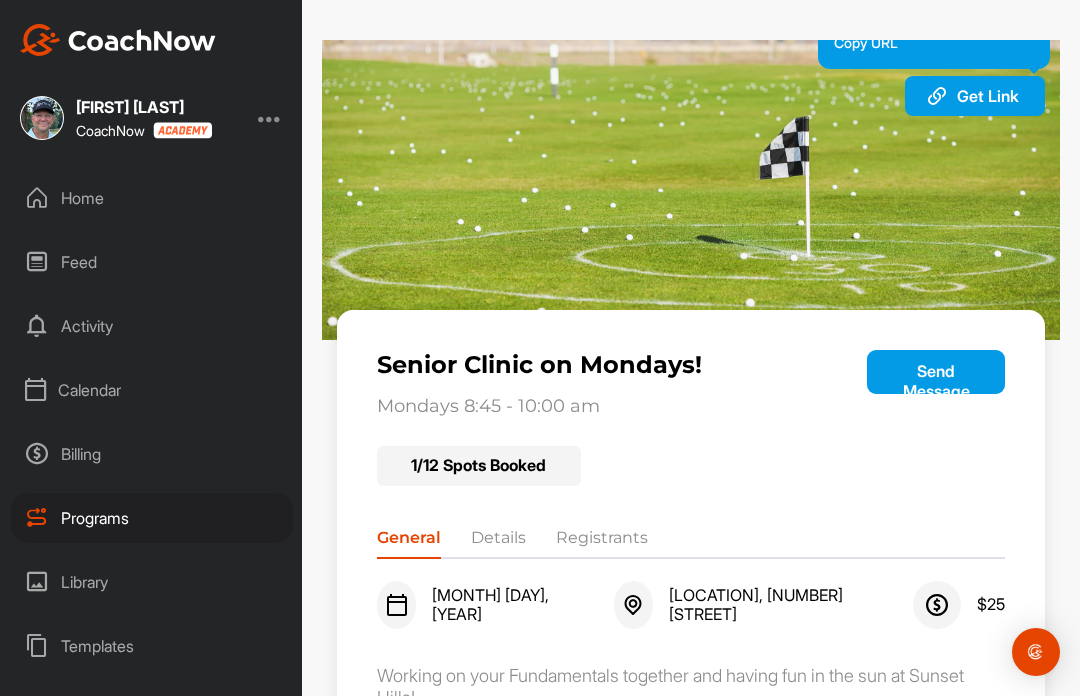 click on "Get Link" at bounding box center (988, 96) 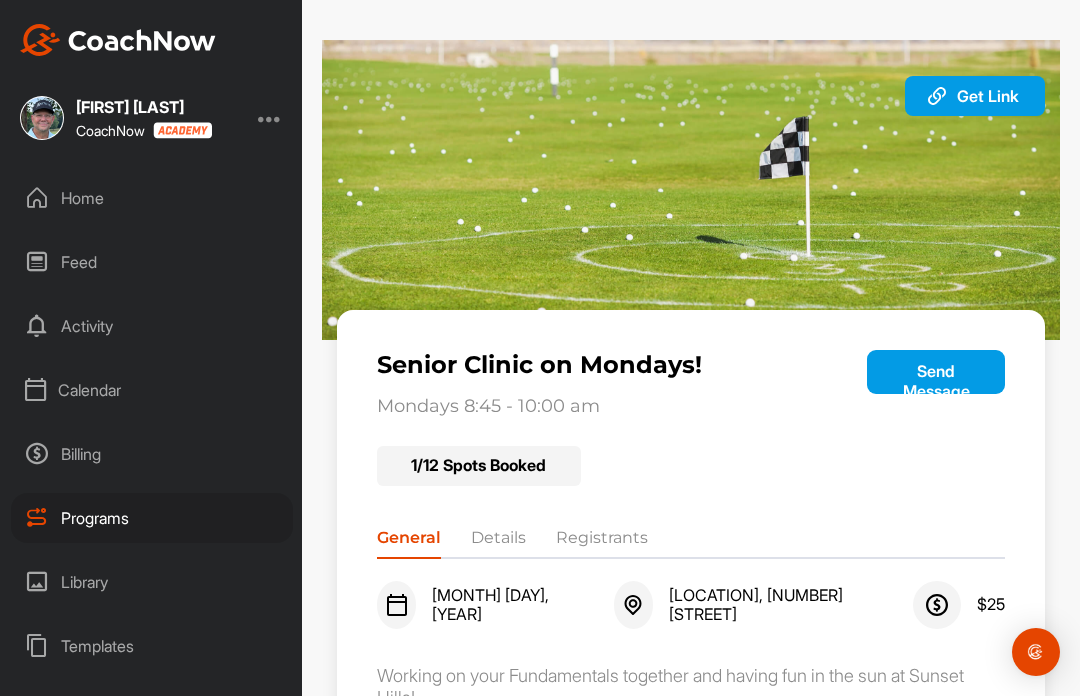 click on "Programs" at bounding box center (152, 518) 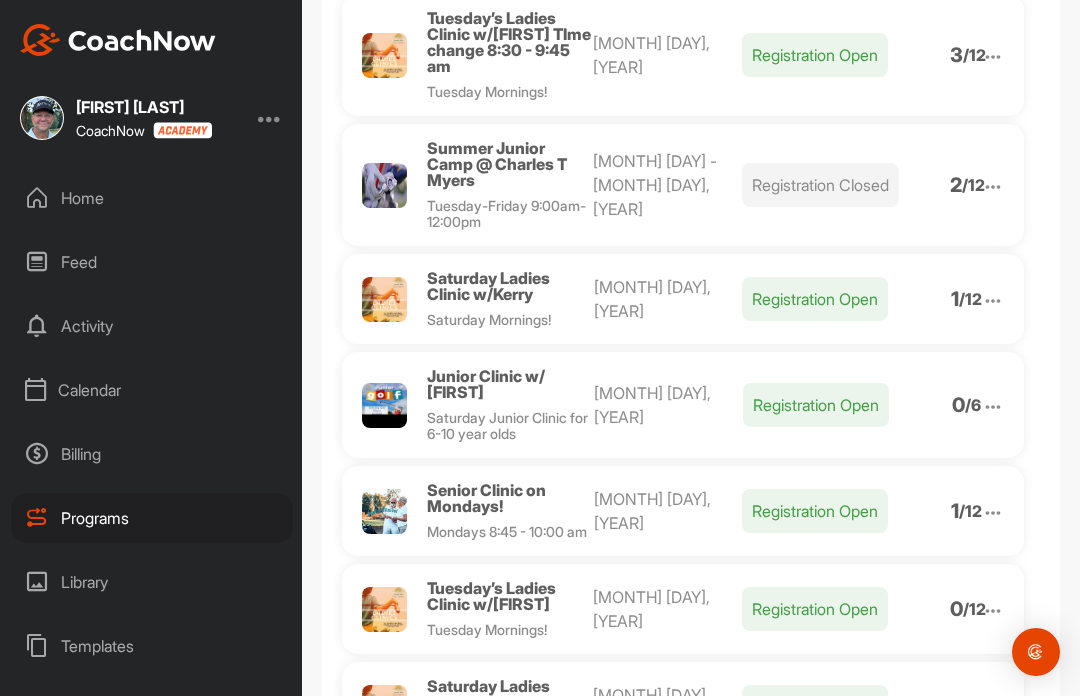 scroll, scrollTop: 291, scrollLeft: 0, axis: vertical 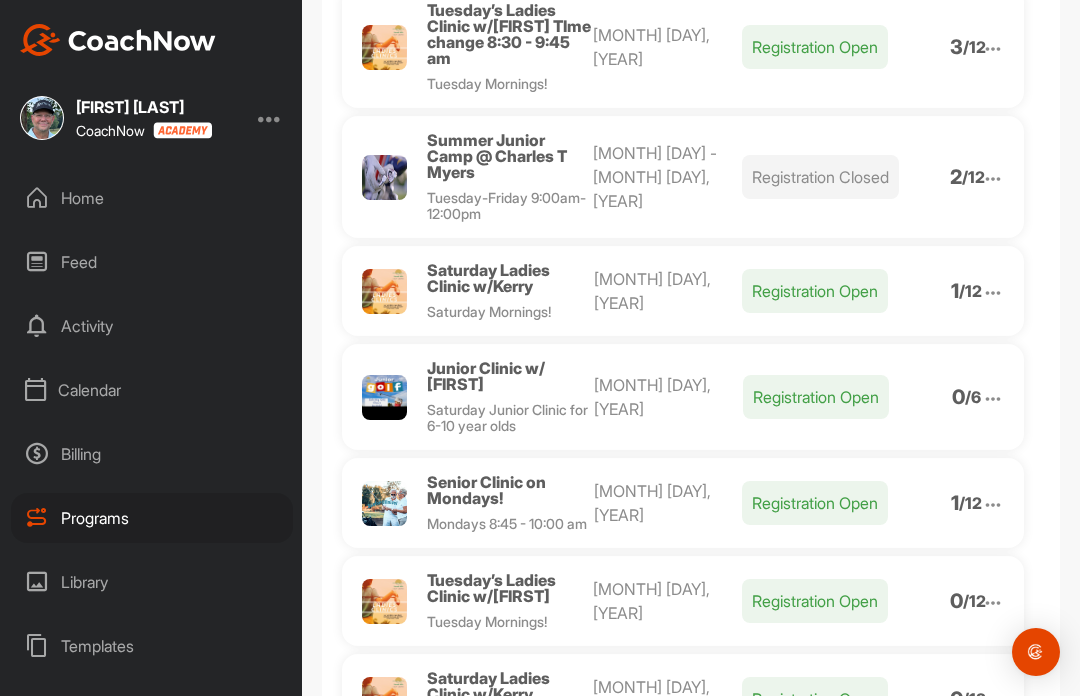 click at bounding box center (993, 603) 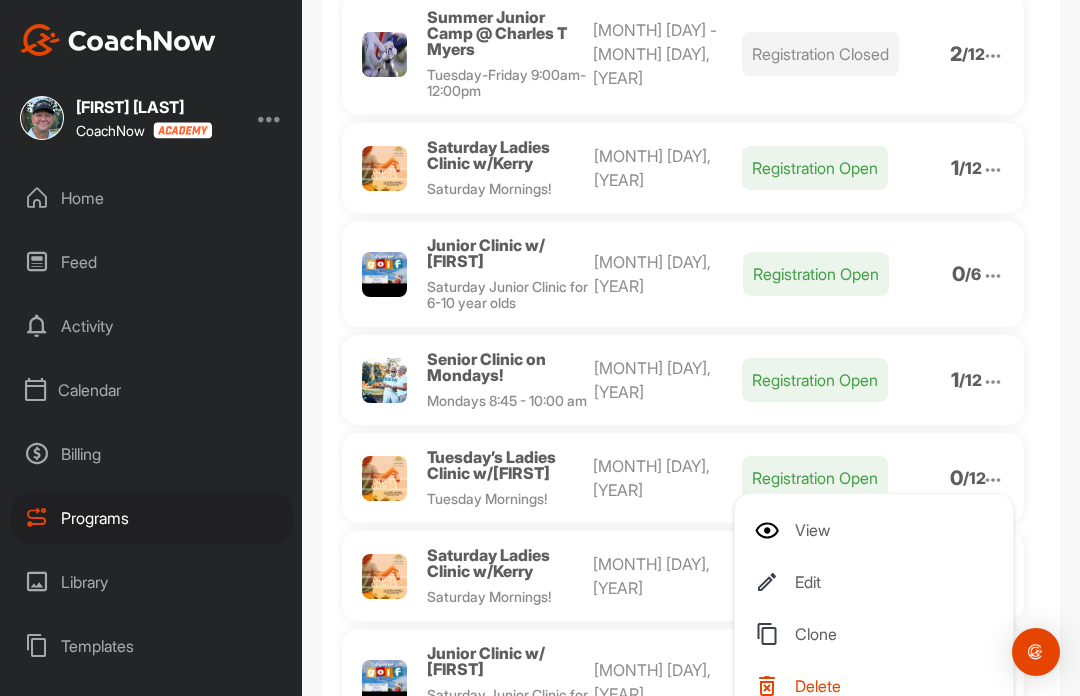 scroll, scrollTop: 461, scrollLeft: 0, axis: vertical 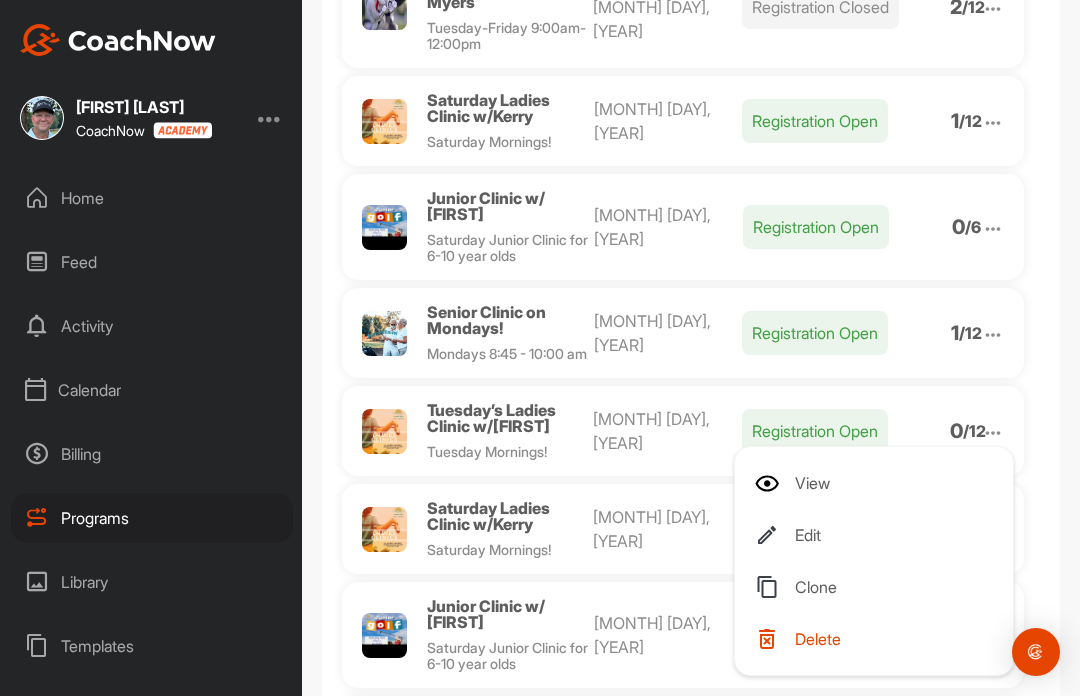 click on "View" at bounding box center (878, 483) 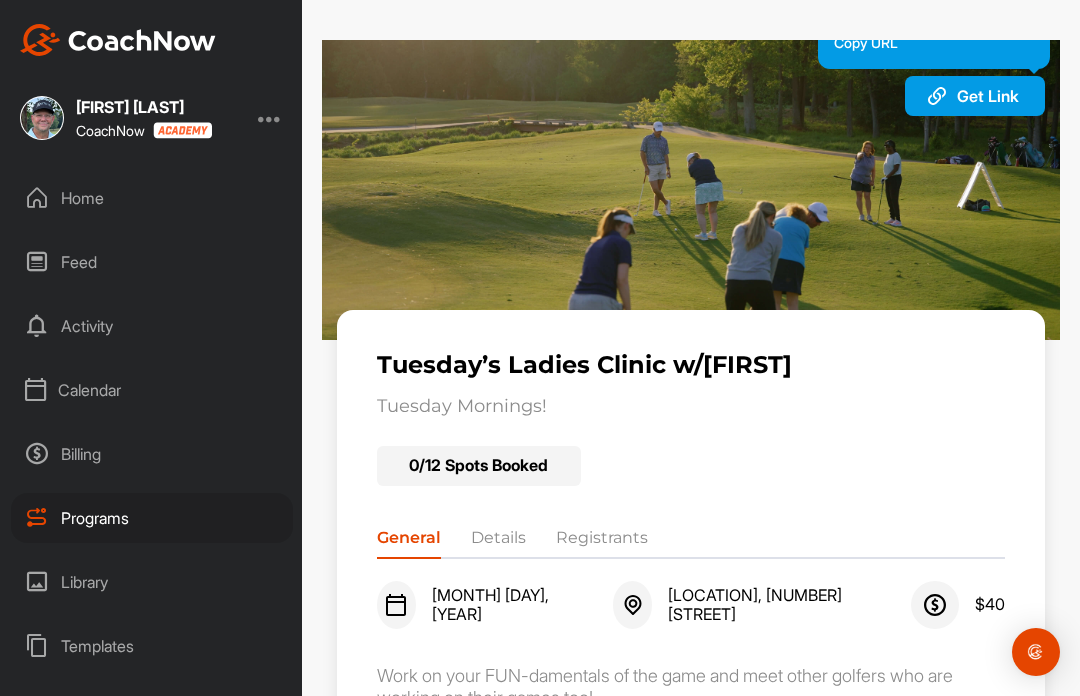 click on "Get Link" at bounding box center (988, 96) 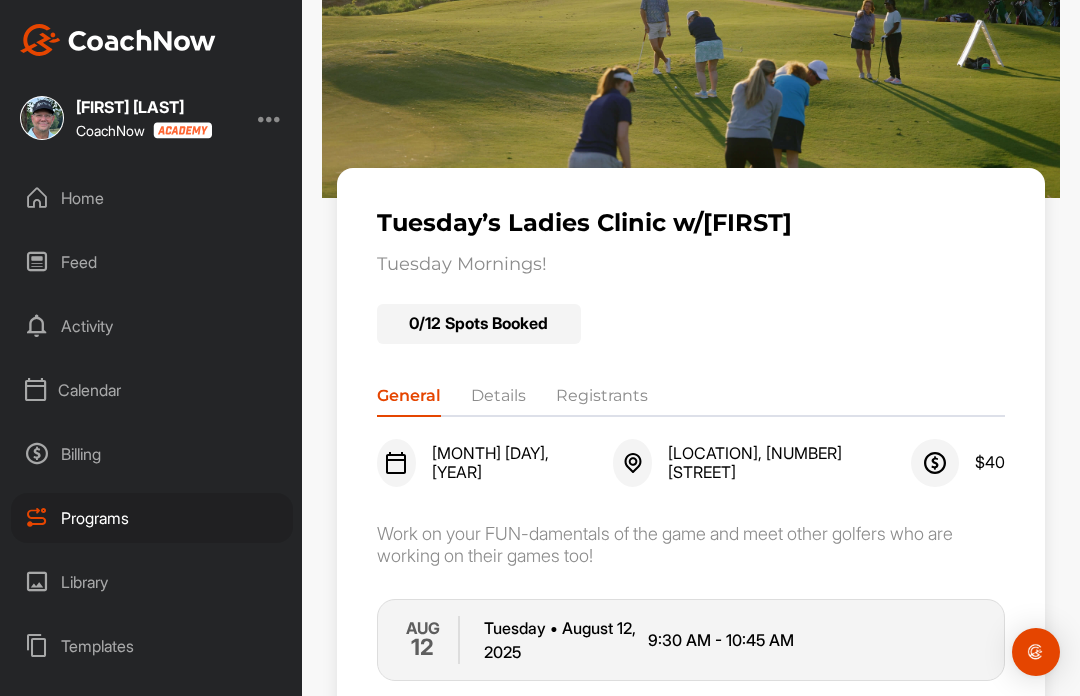 scroll, scrollTop: 141, scrollLeft: 0, axis: vertical 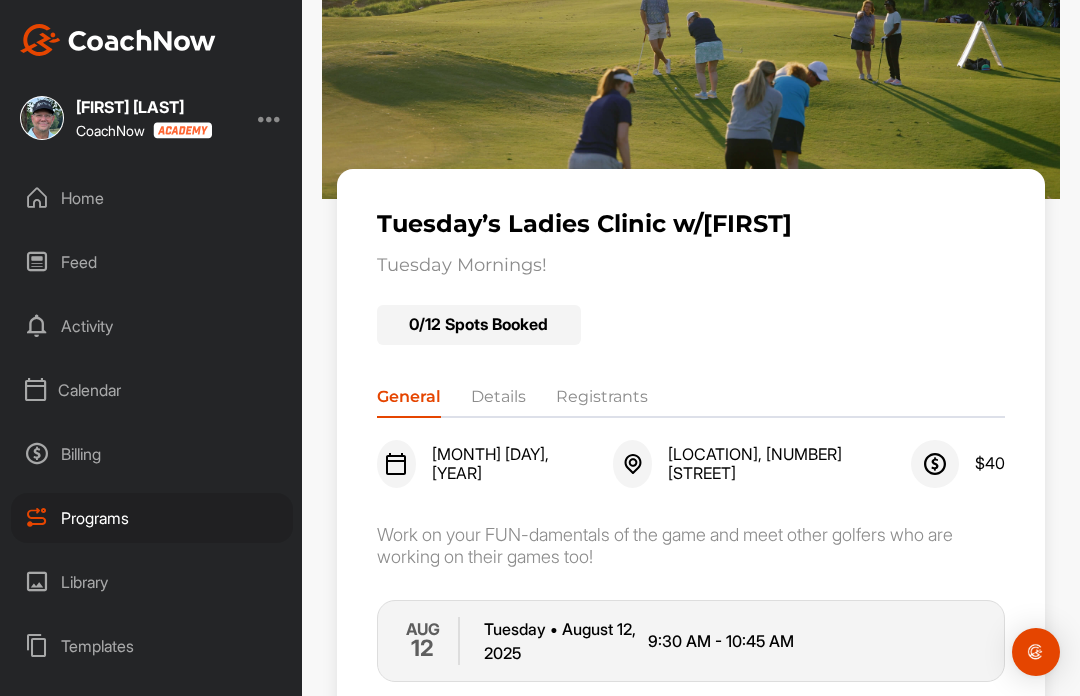click on "Programs" at bounding box center [152, 518] 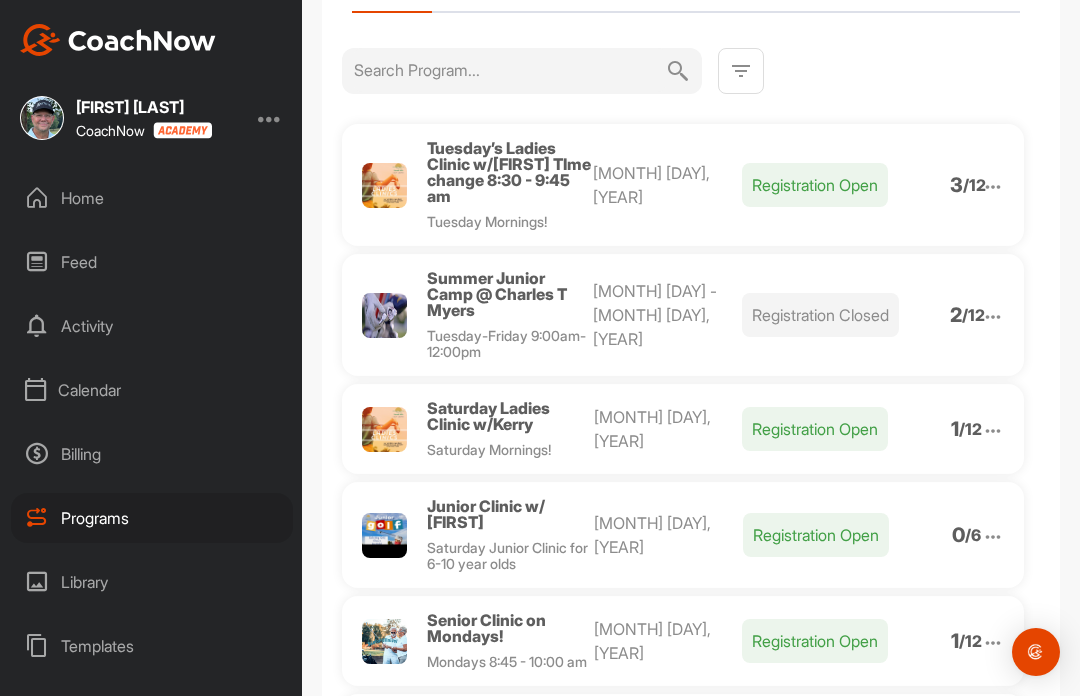 scroll, scrollTop: 104, scrollLeft: 0, axis: vertical 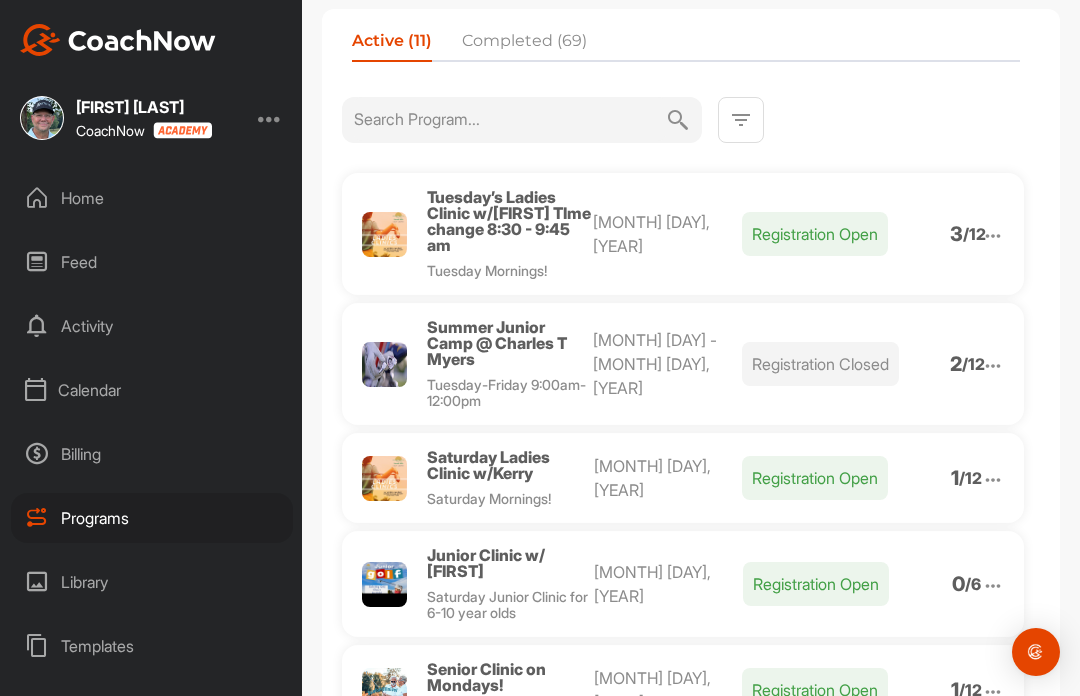 click at bounding box center (993, 236) 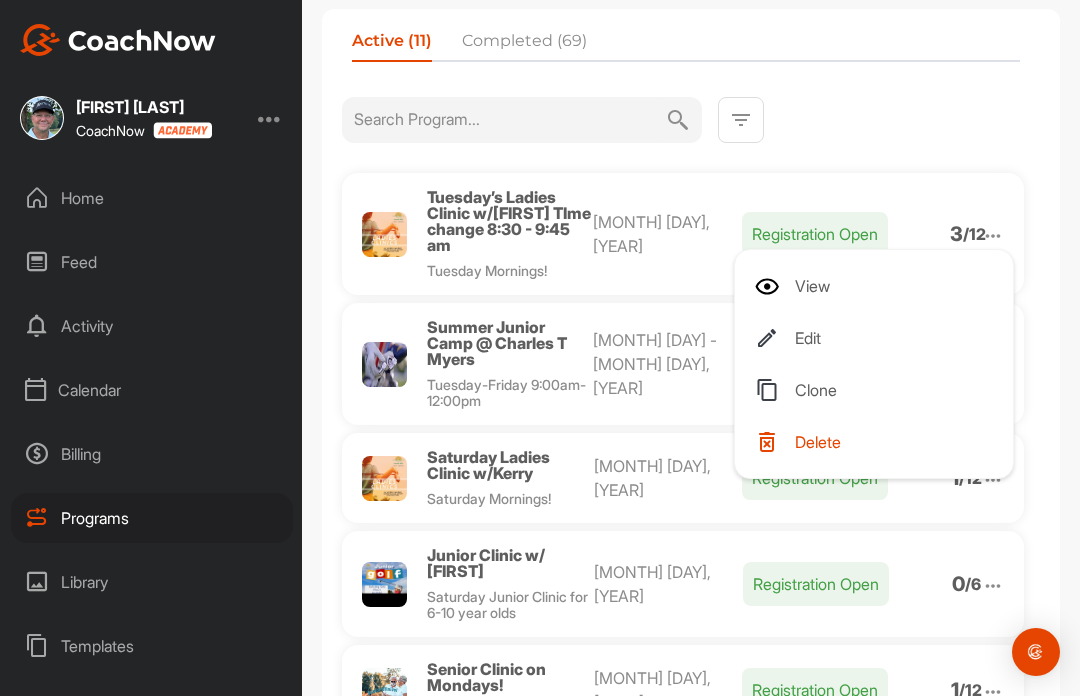 click on "Edit" at bounding box center (878, 338) 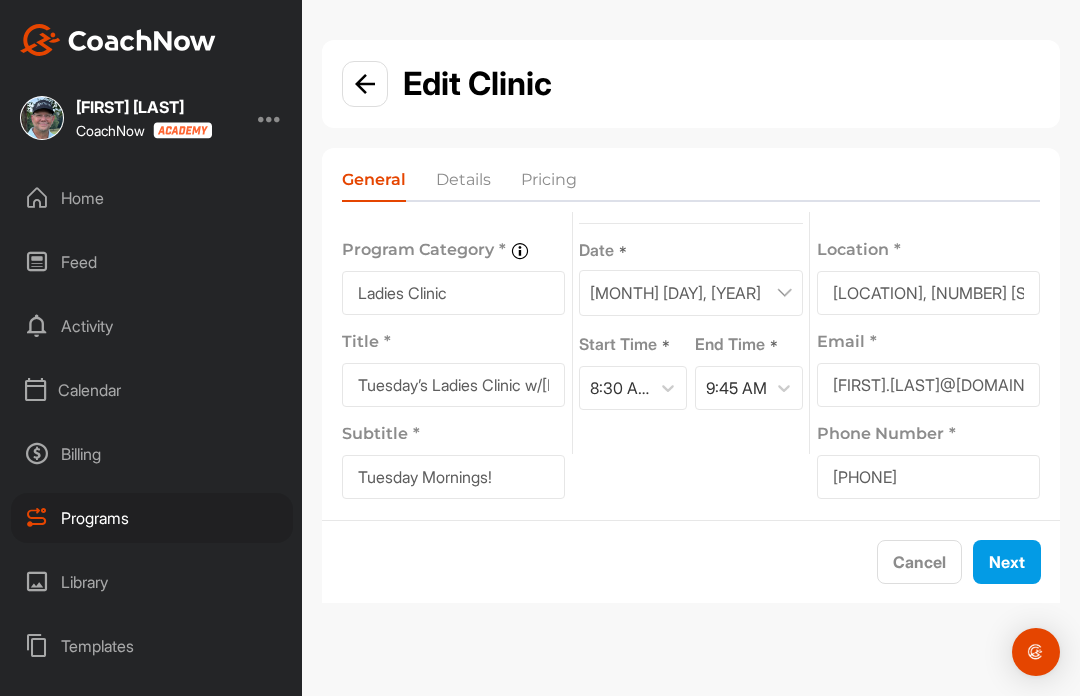 scroll, scrollTop: 45, scrollLeft: 0, axis: vertical 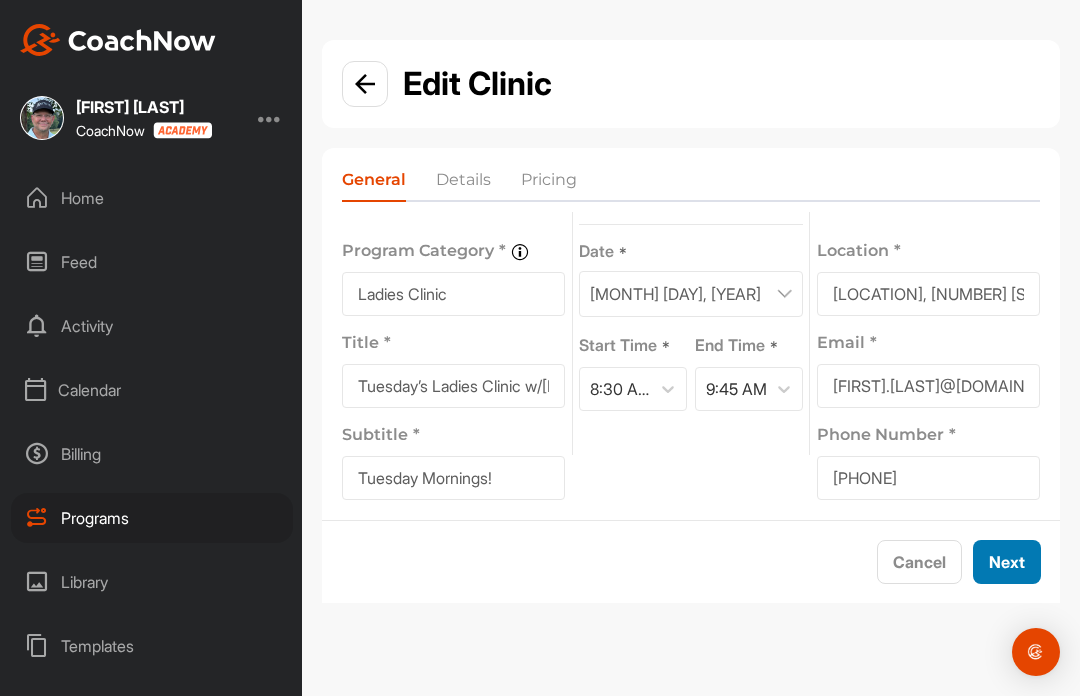 click on "Next" at bounding box center [1007, 562] 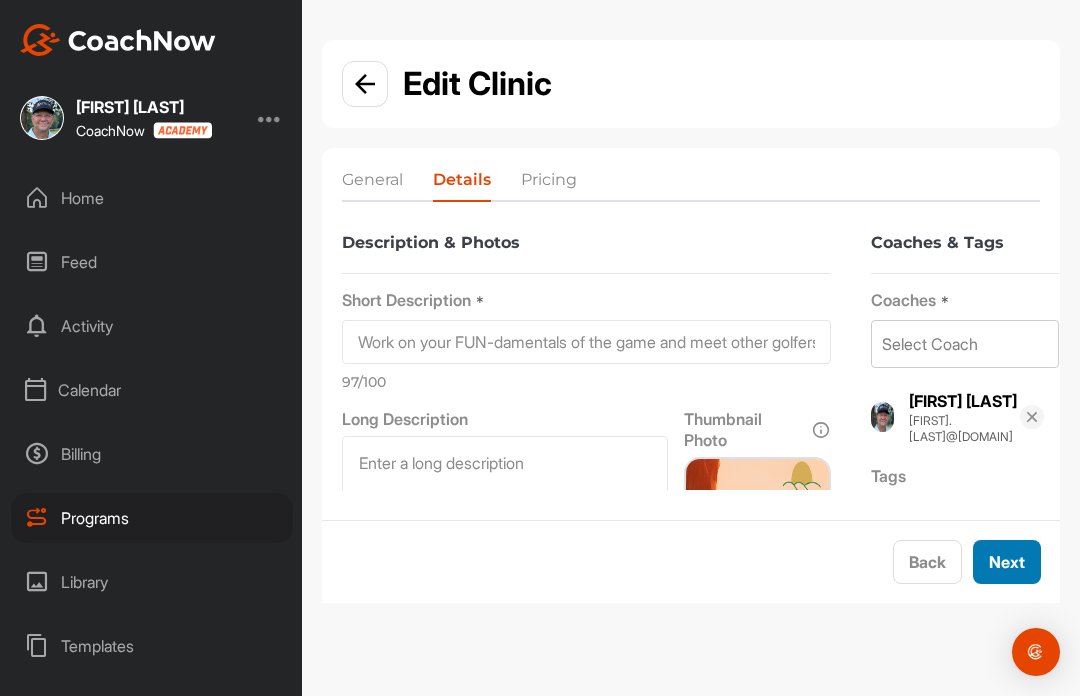 click on "Next" at bounding box center [1007, 562] 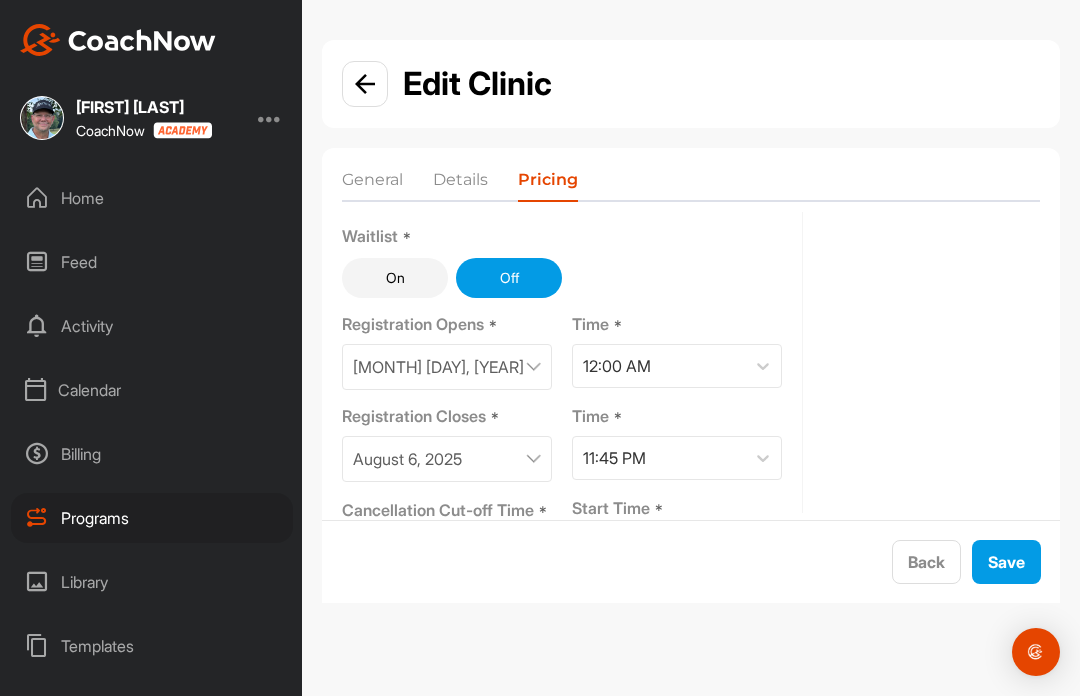 scroll, scrollTop: 174, scrollLeft: 0, axis: vertical 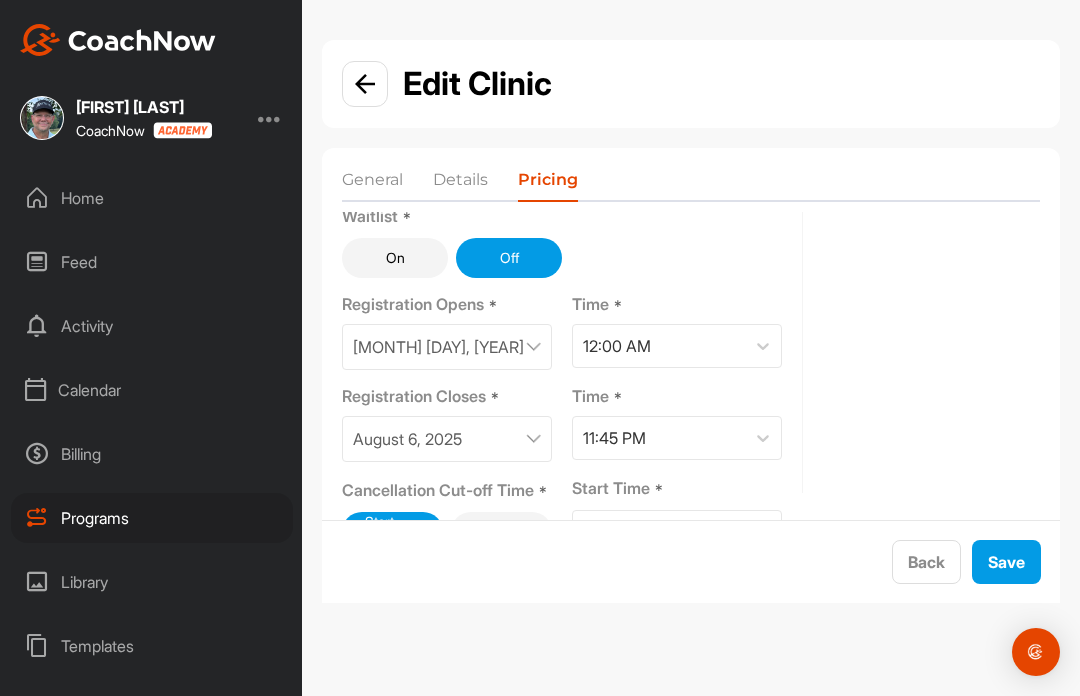 click at bounding box center [533, 439] 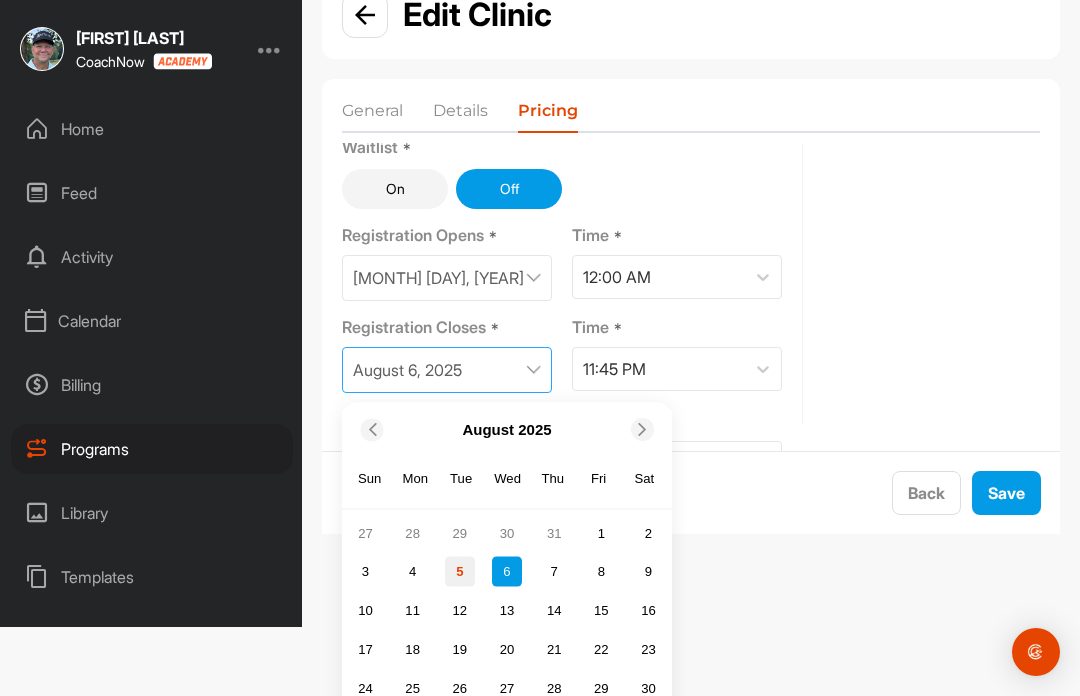 click on "5" at bounding box center [460, 572] 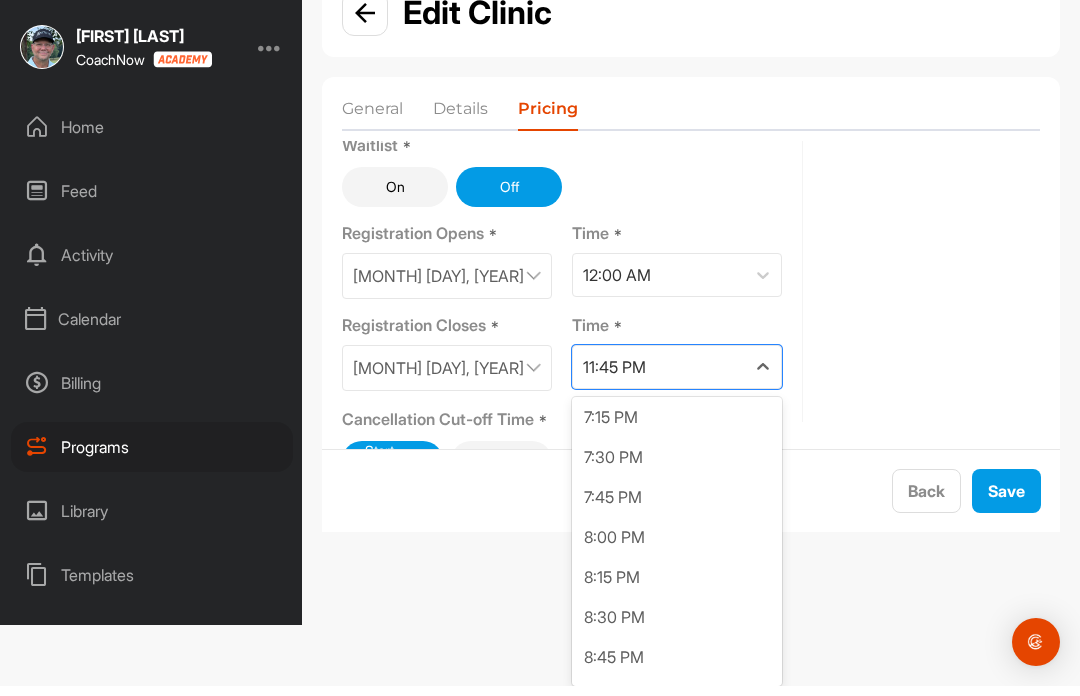scroll, scrollTop: 3082, scrollLeft: 0, axis: vertical 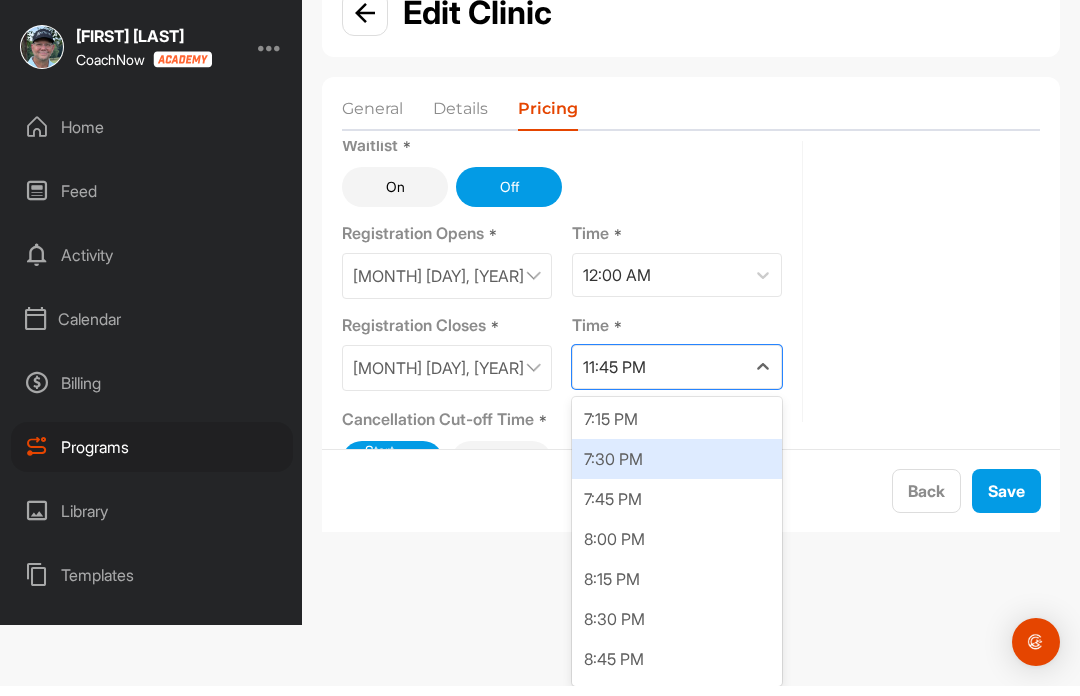 click on "7:30 PM" at bounding box center [677, 469] 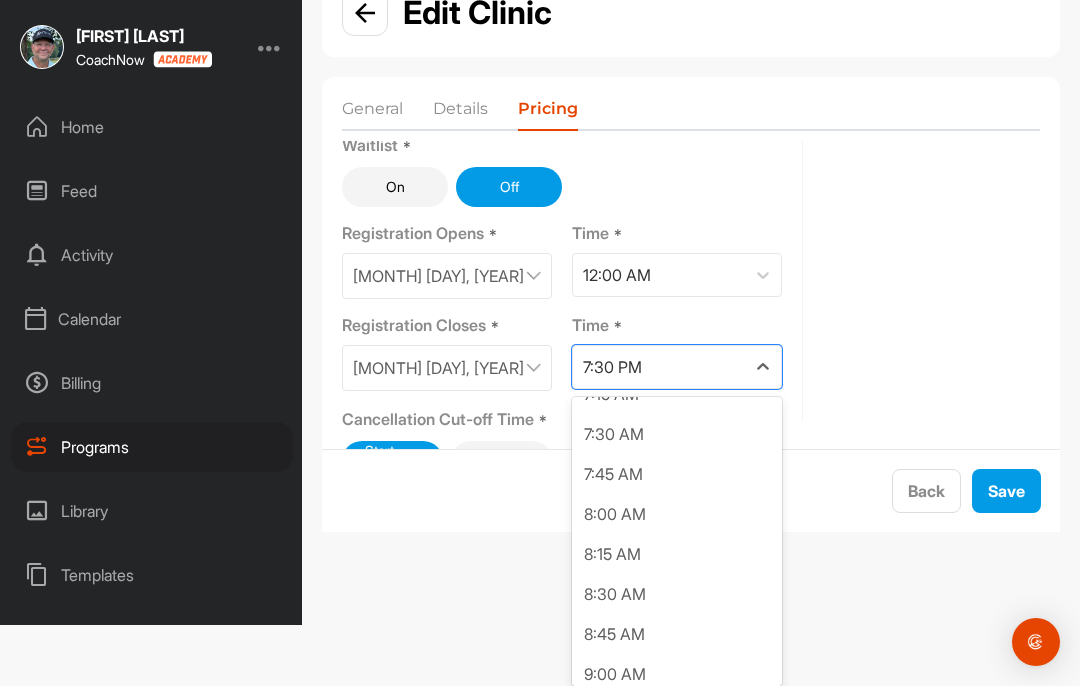 scroll, scrollTop: 1186, scrollLeft: 0, axis: vertical 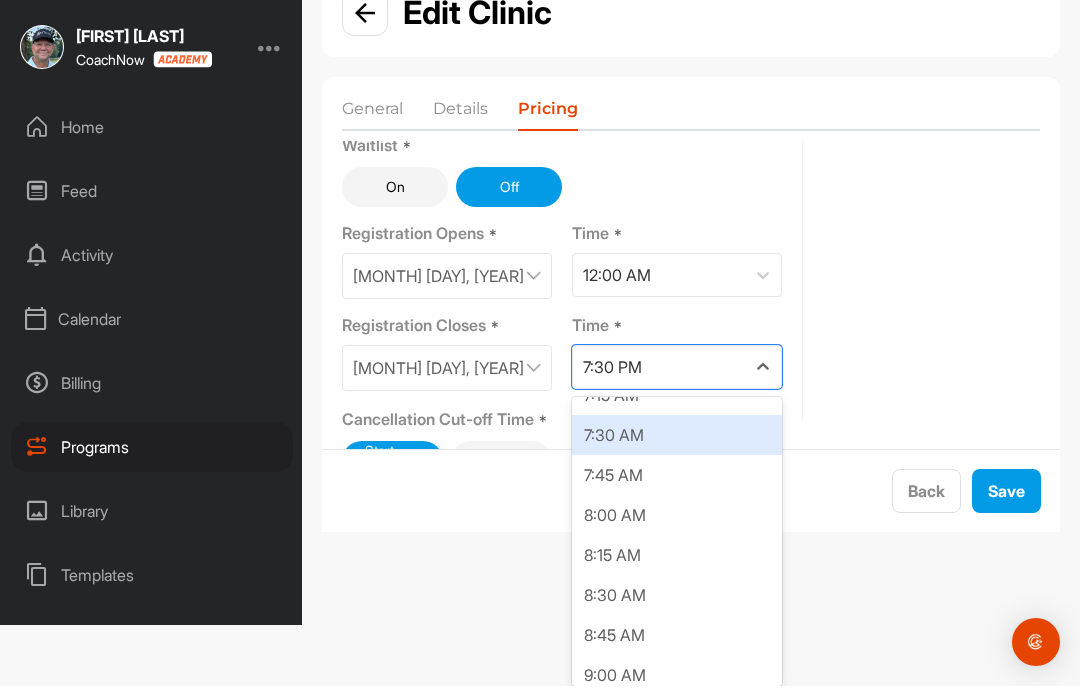 click on "7:30 AM" at bounding box center (677, 445) 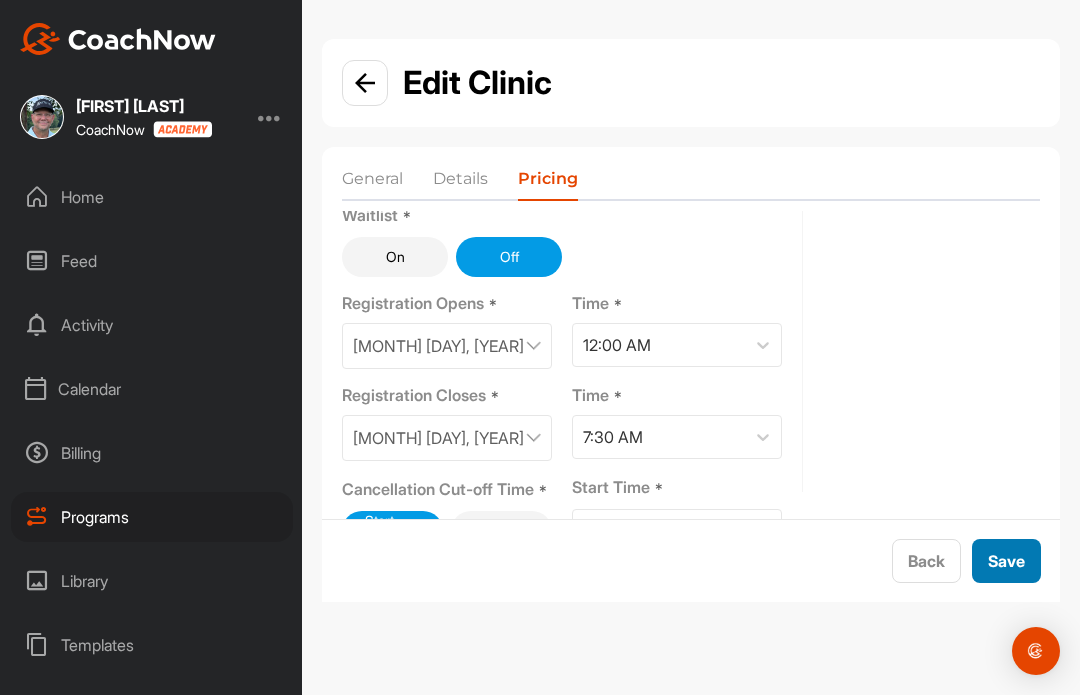 click on "Save" at bounding box center [1006, 562] 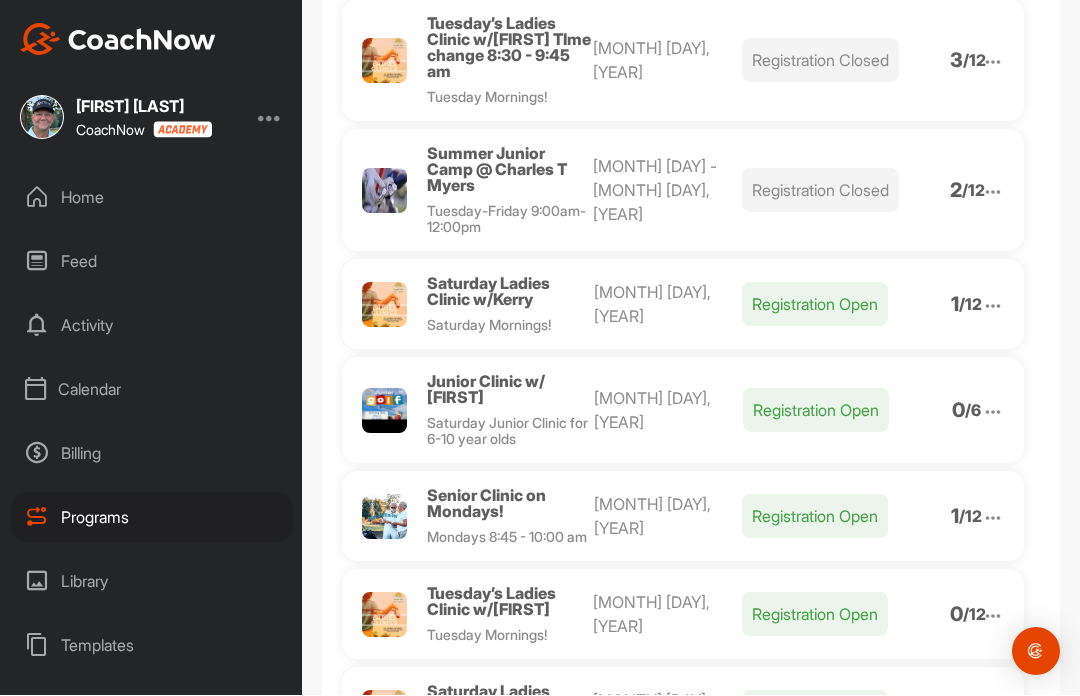 scroll, scrollTop: 322, scrollLeft: 0, axis: vertical 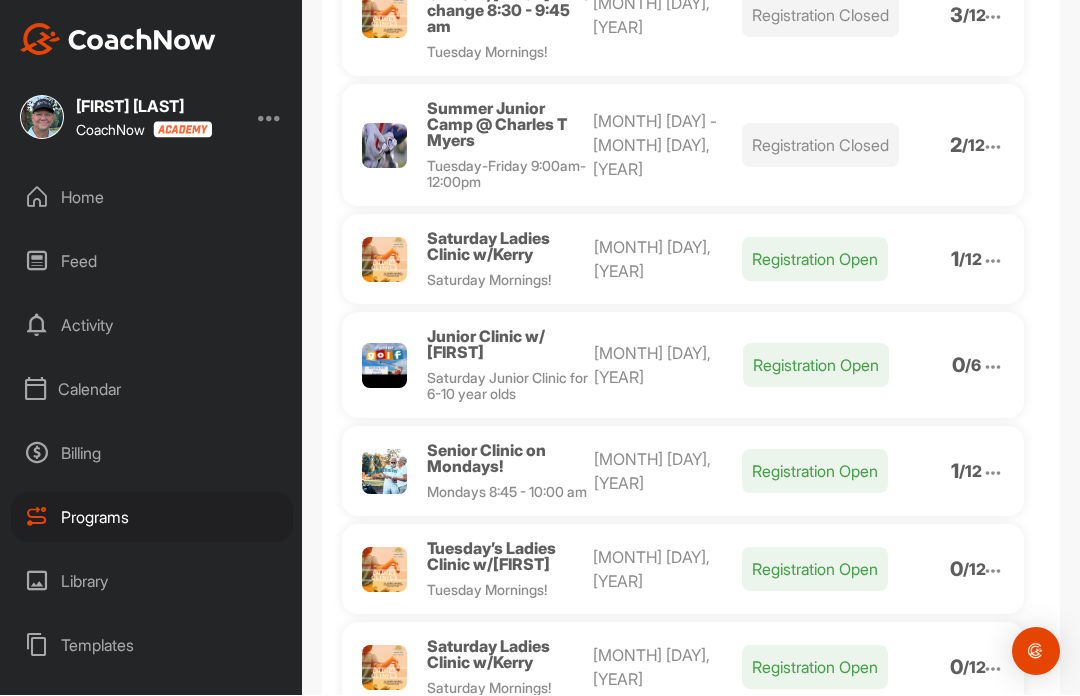 click at bounding box center (993, 572) 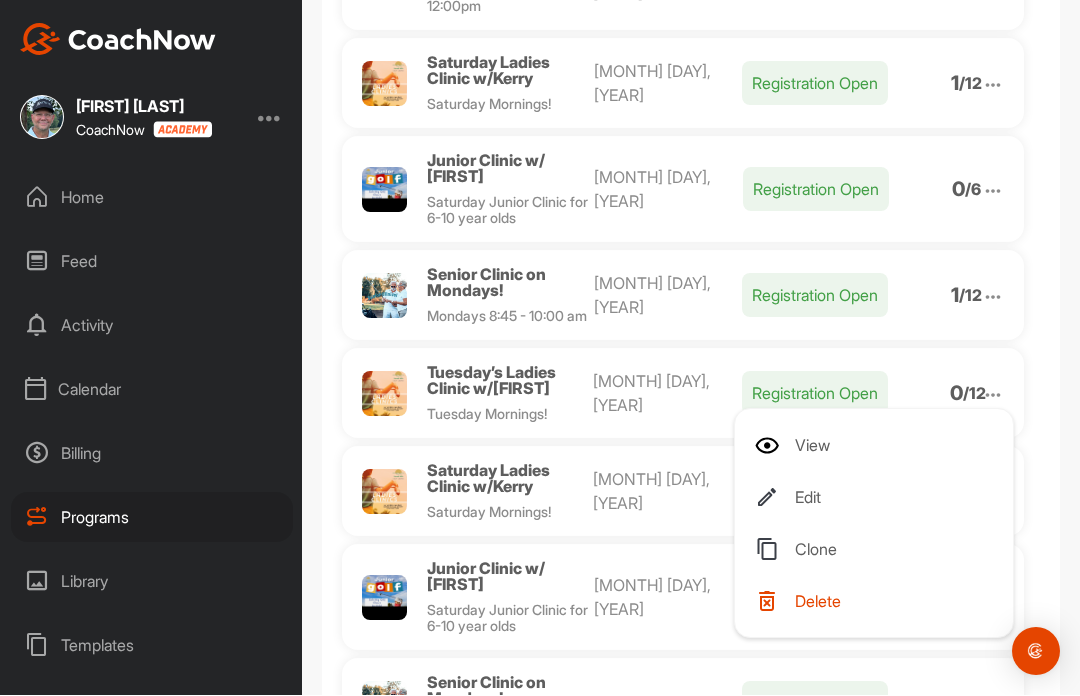 scroll, scrollTop: 499, scrollLeft: 0, axis: vertical 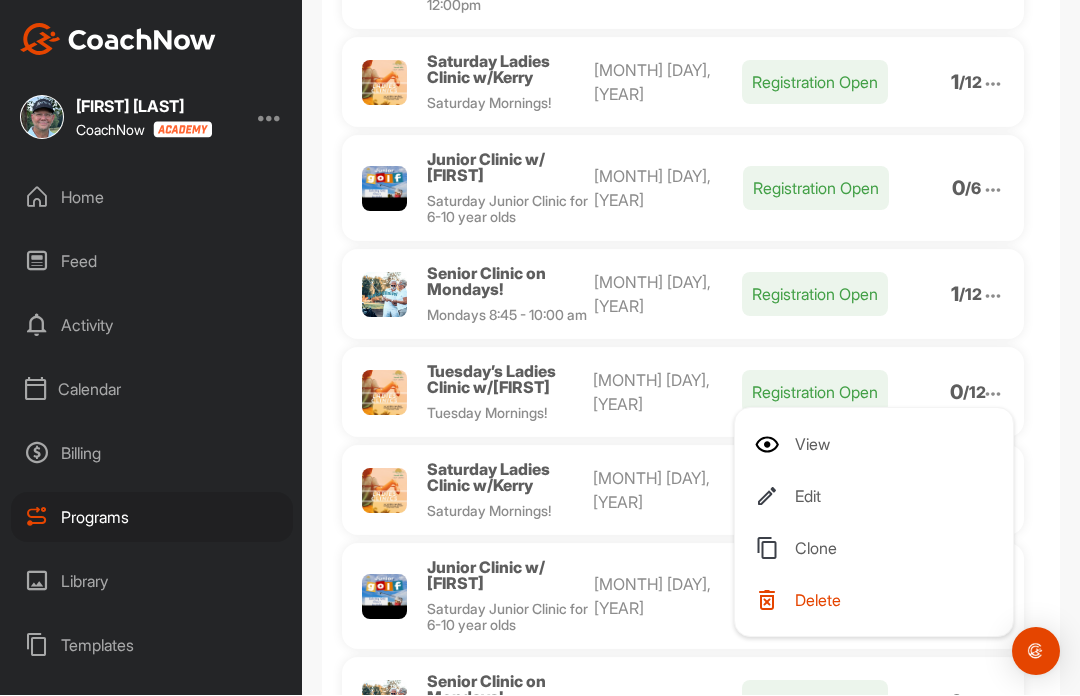 click on "View" at bounding box center (878, 445) 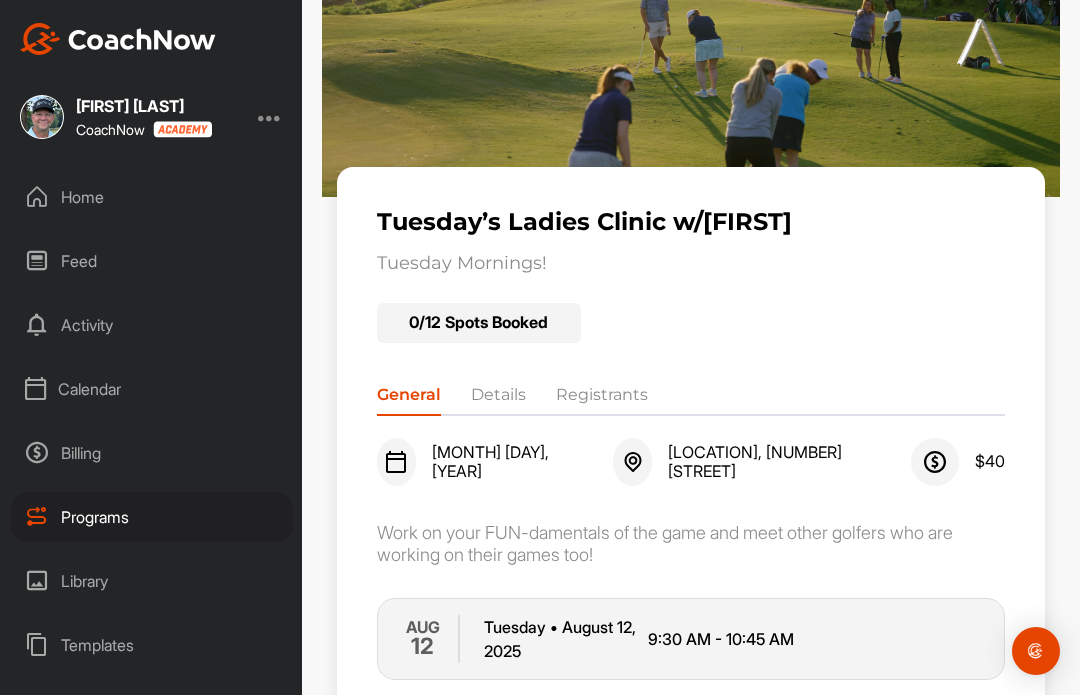scroll, scrollTop: 141, scrollLeft: 0, axis: vertical 